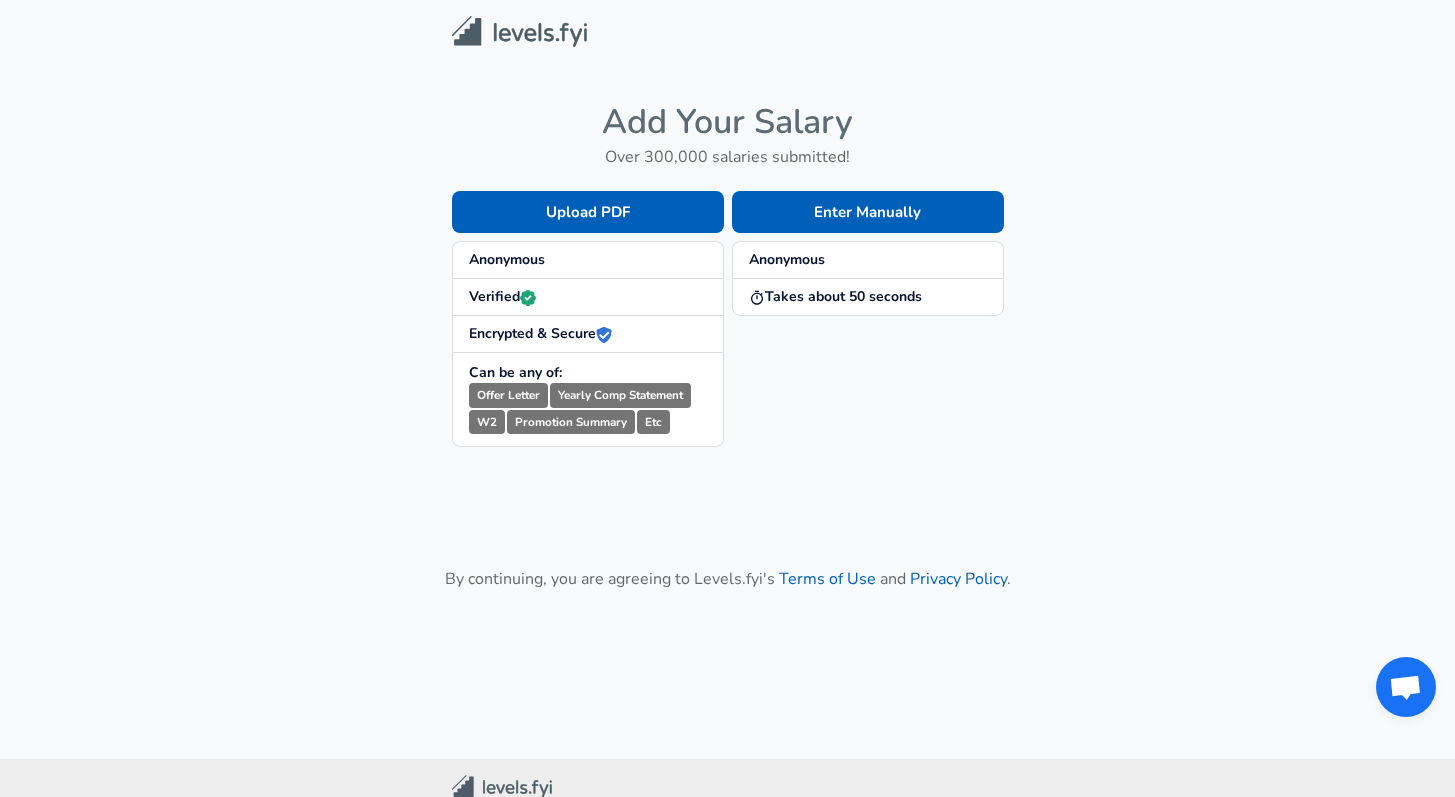 scroll, scrollTop: 0, scrollLeft: 0, axis: both 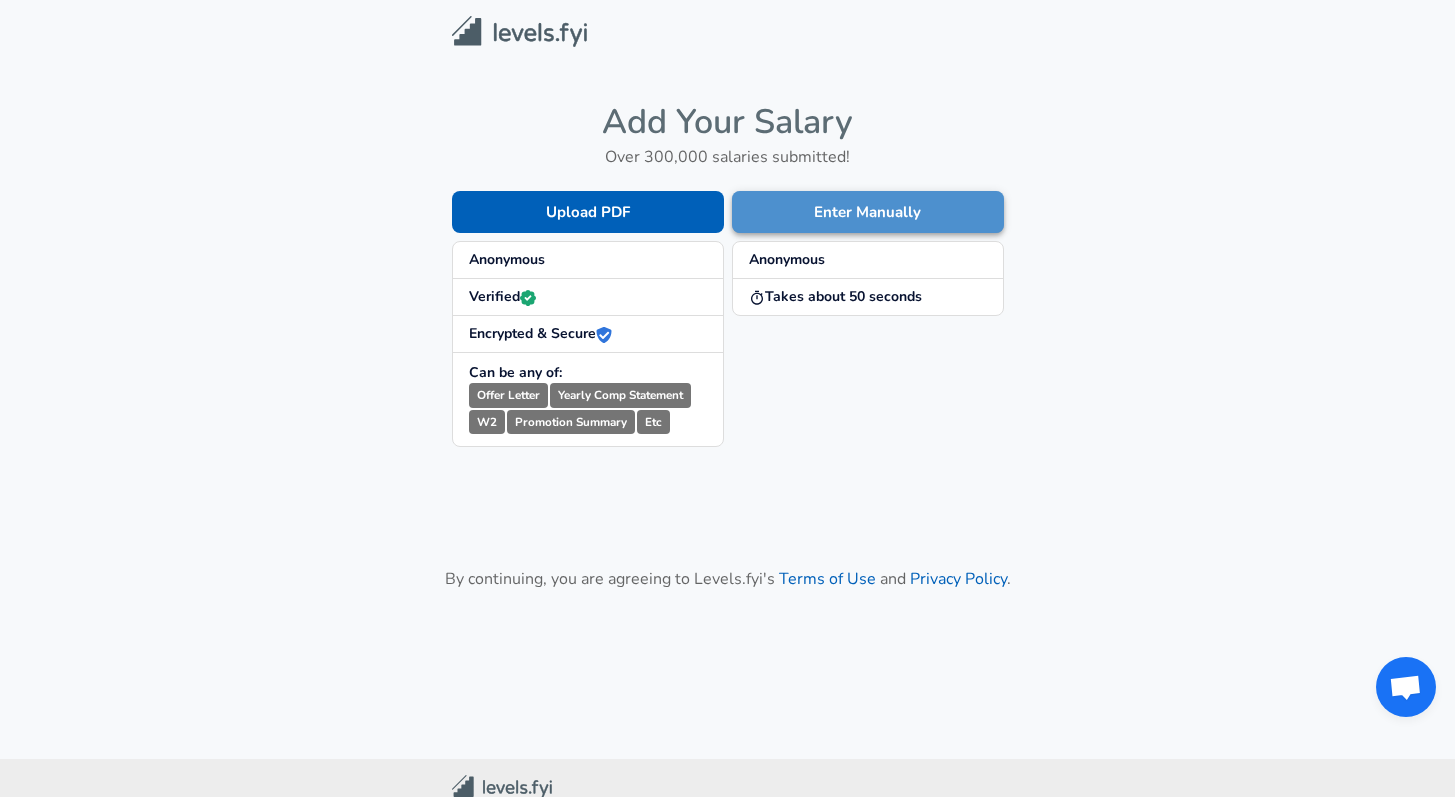 click on "Enter Manually" at bounding box center (868, 212) 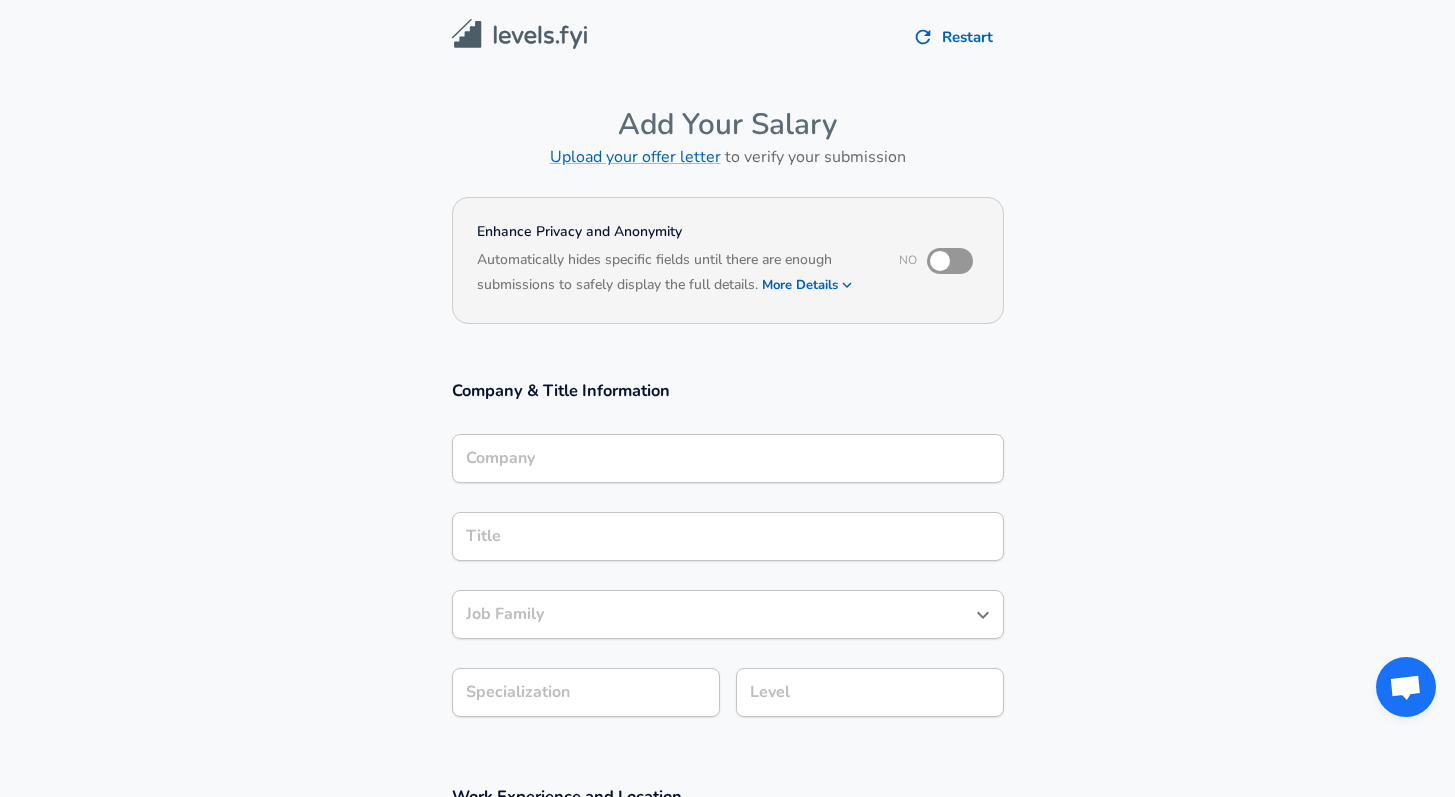 click on "Company" at bounding box center [728, 458] 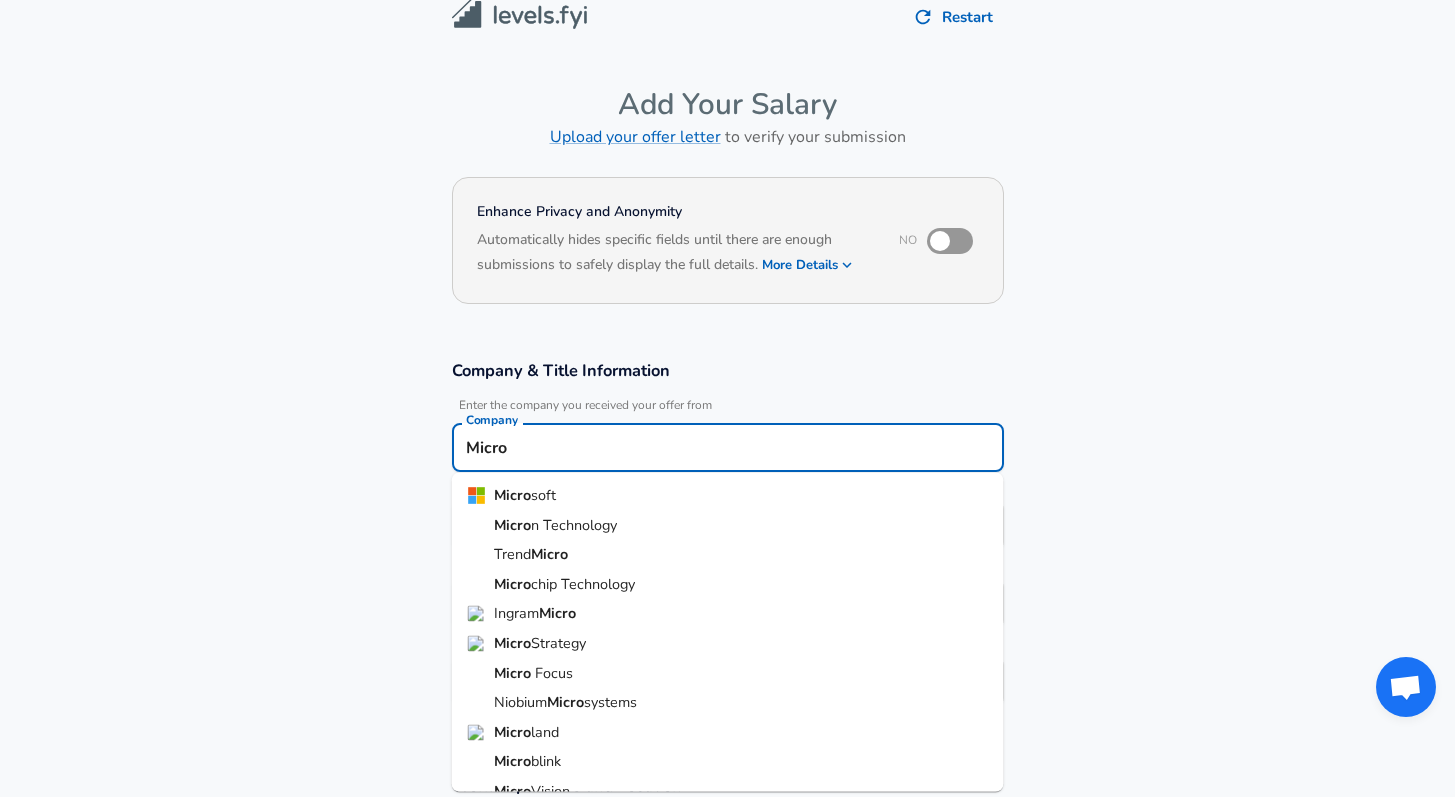 click on "Micro soft" at bounding box center [728, 496] 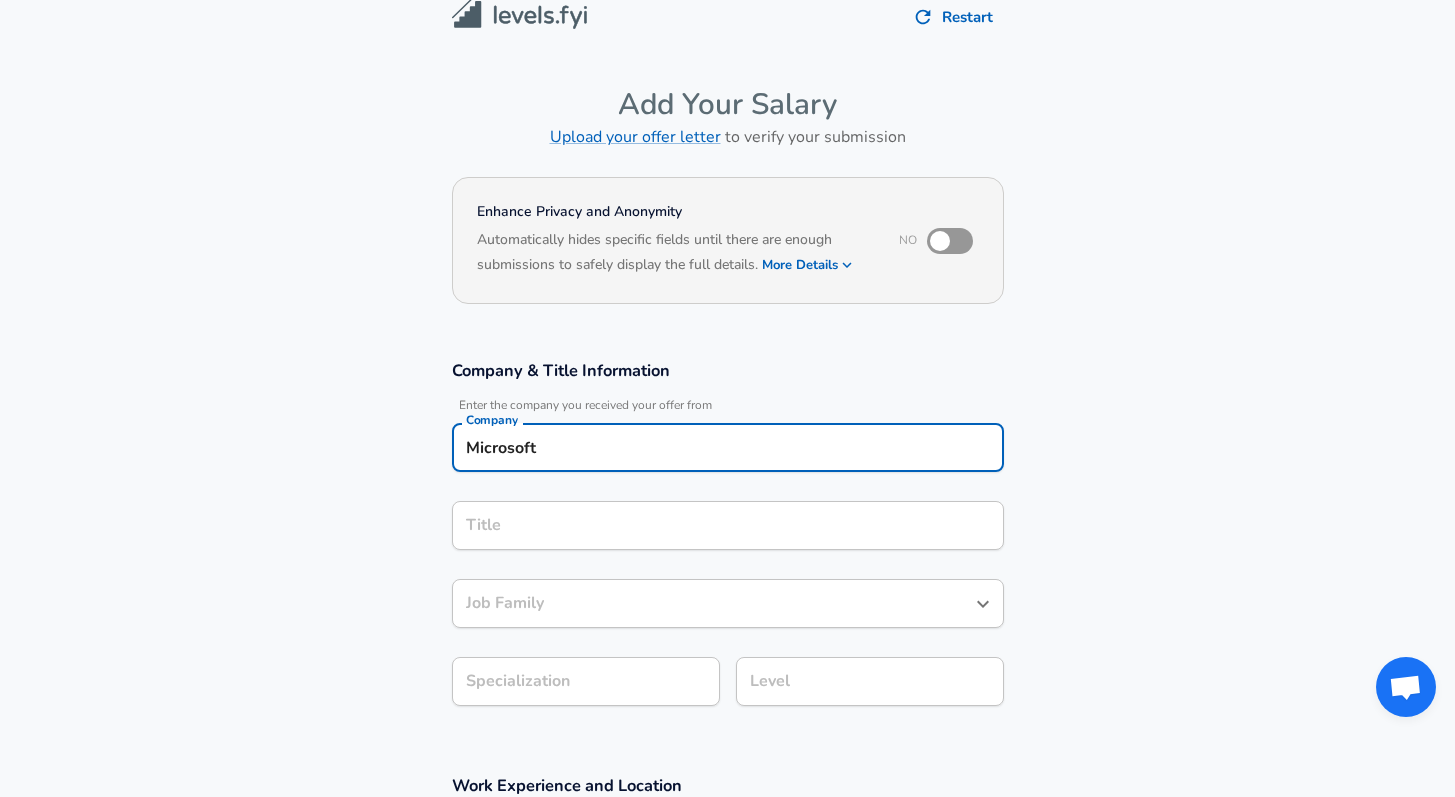 type on "Microsoft" 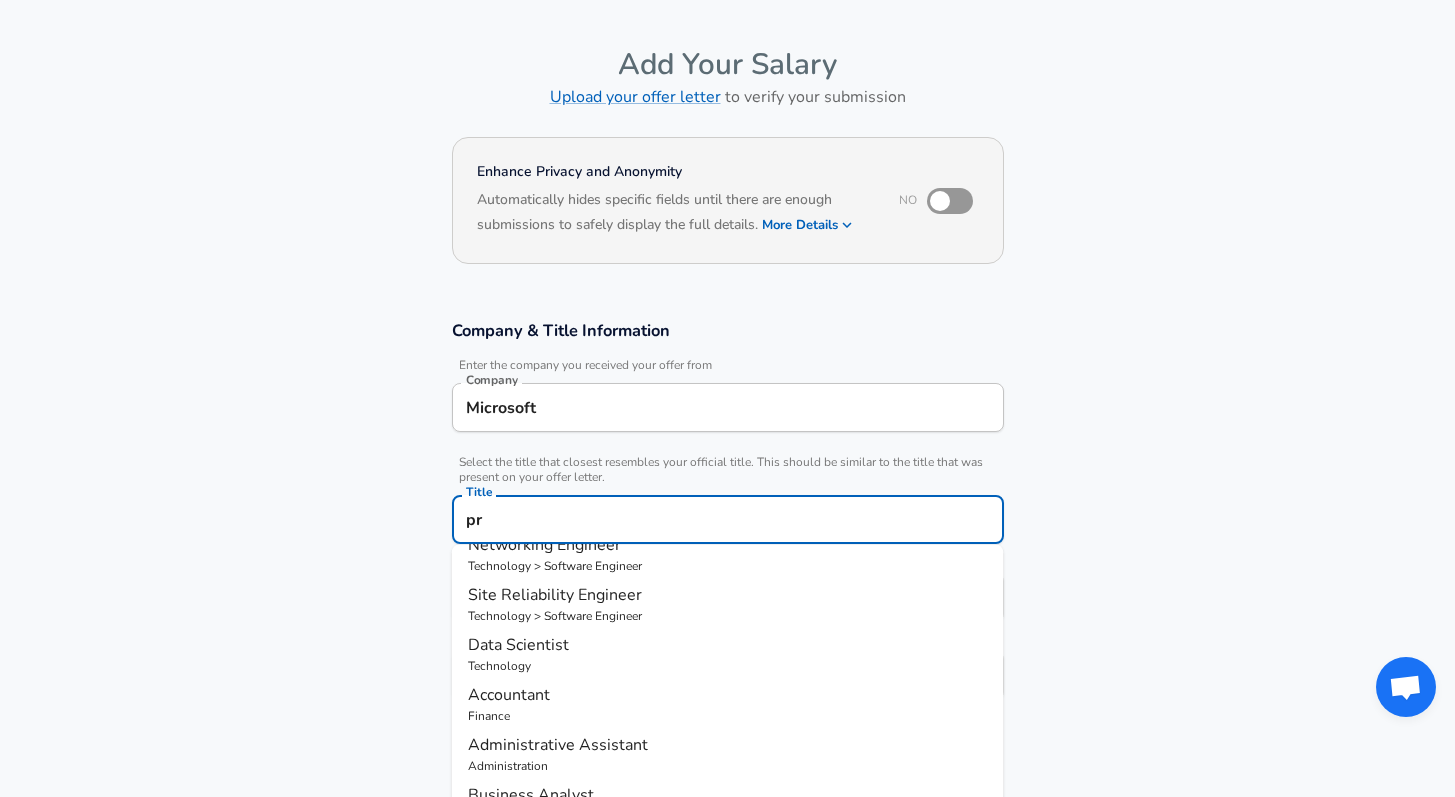 scroll, scrollTop: 0, scrollLeft: 0, axis: both 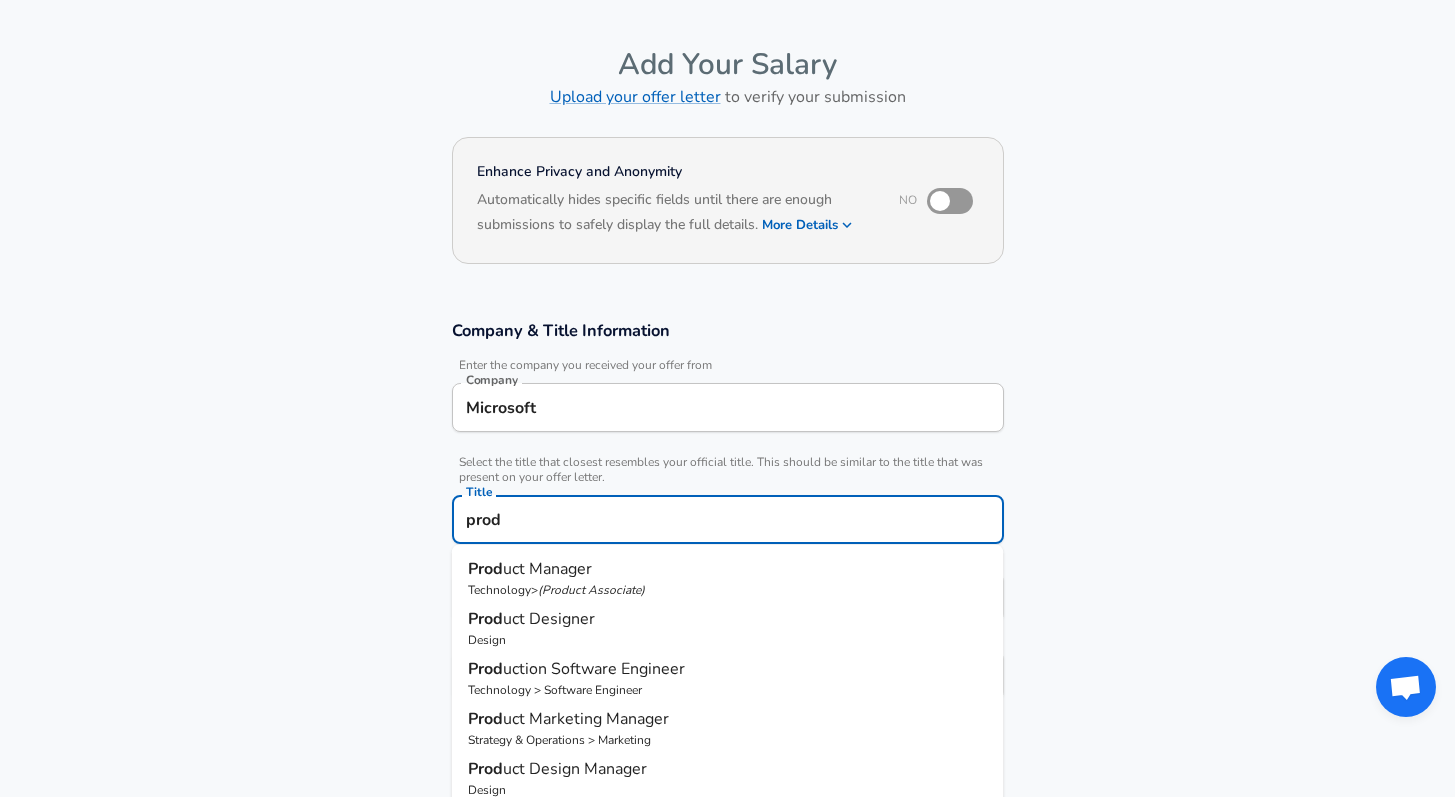 click on "uct Manager" at bounding box center (547, 569) 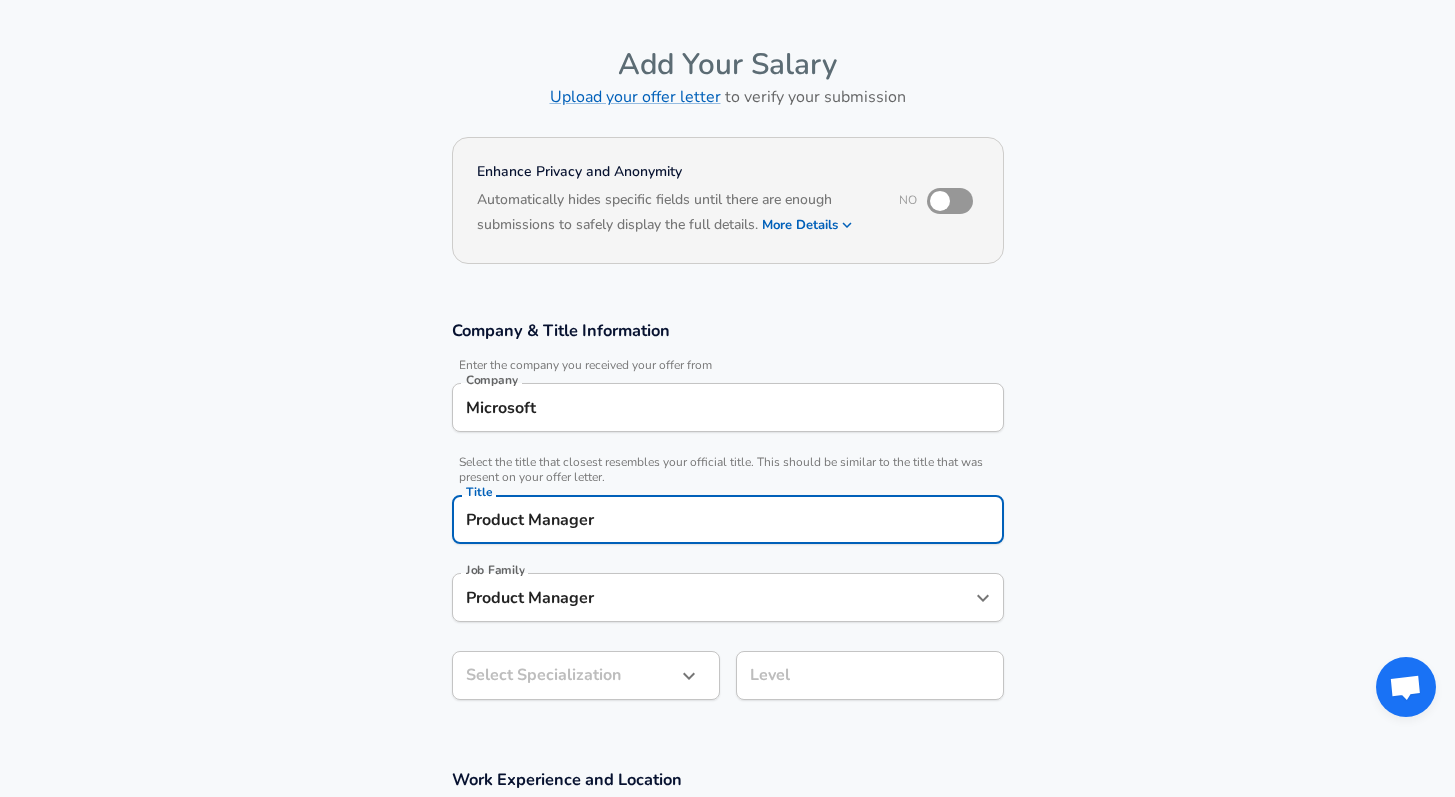 type on "Product Manager" 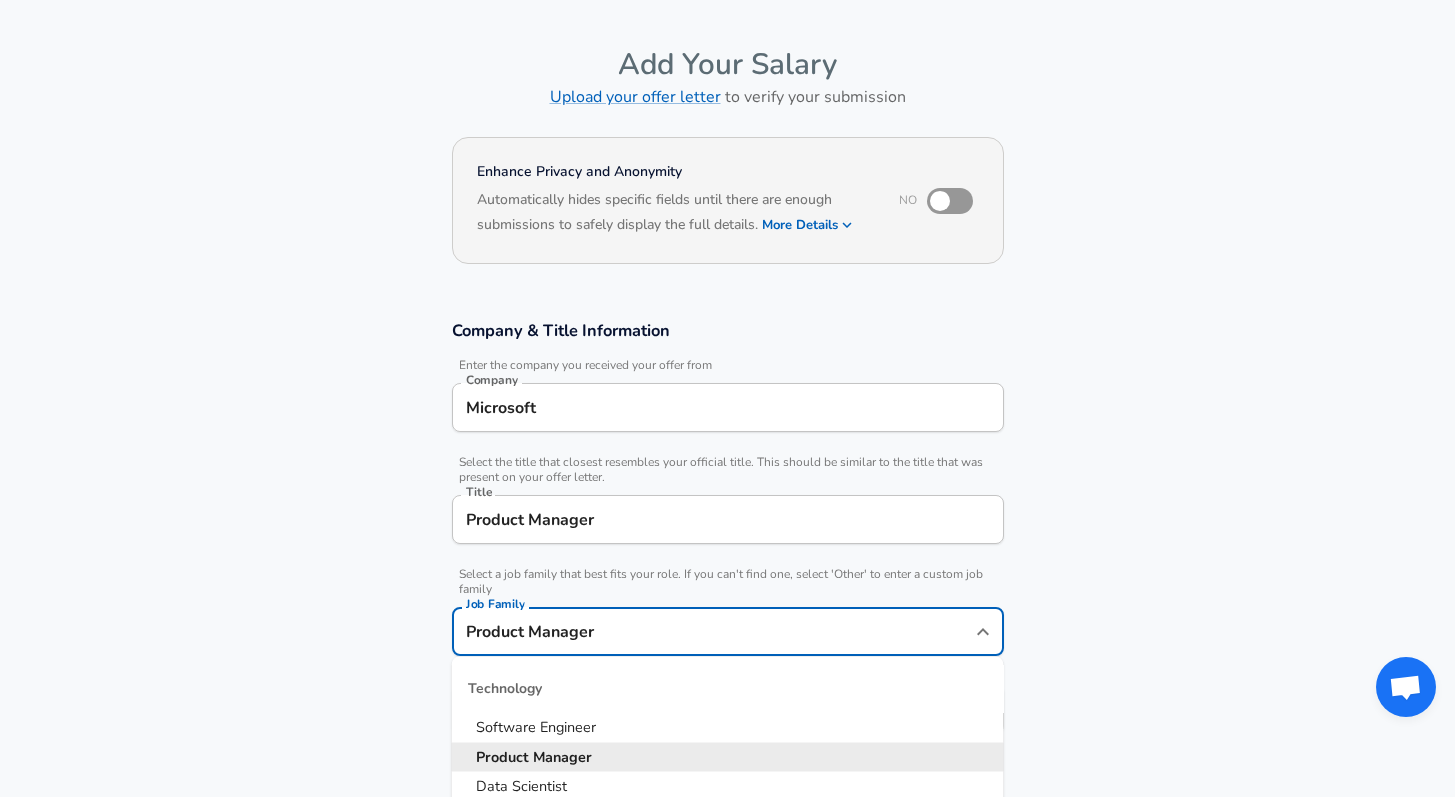 scroll, scrollTop: 100, scrollLeft: 0, axis: vertical 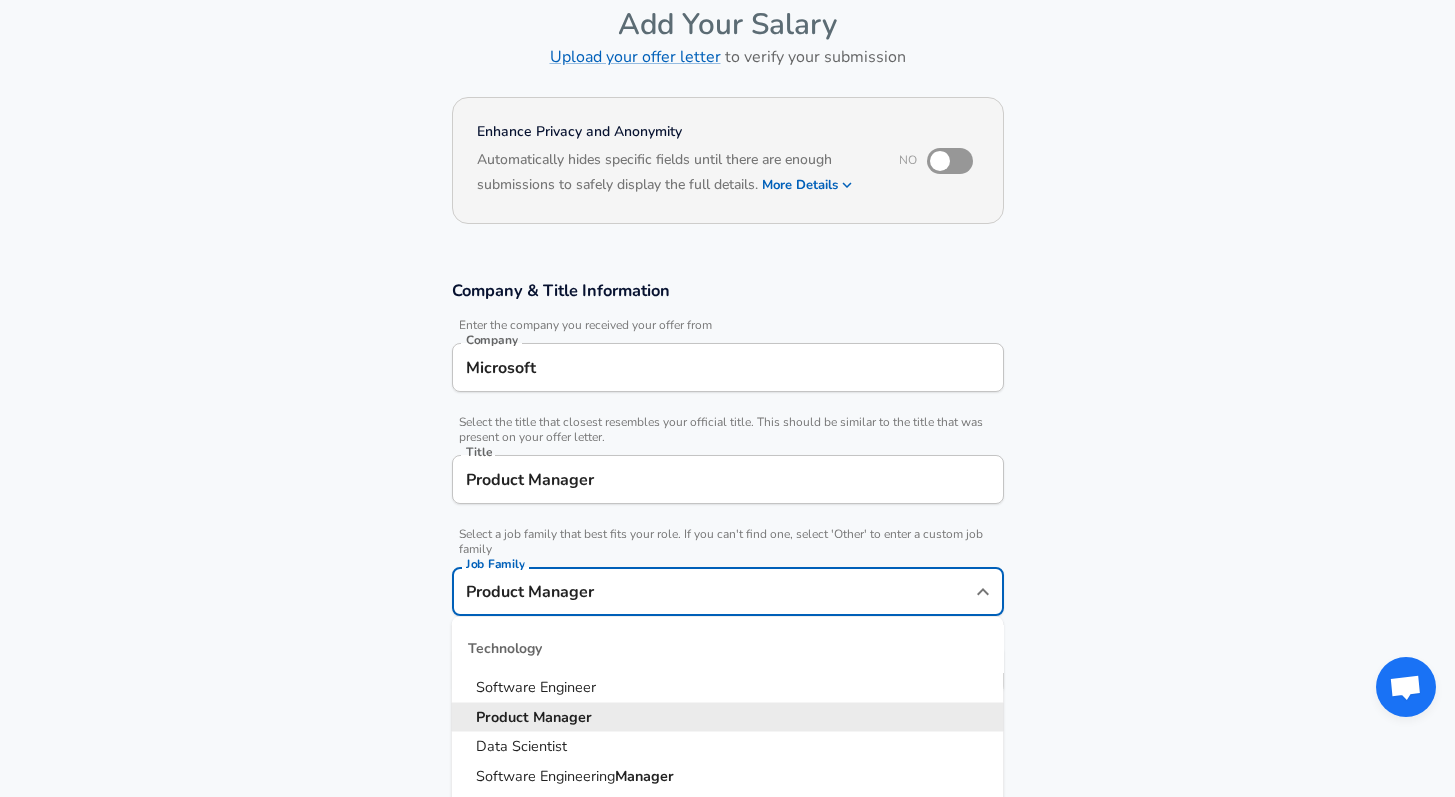 click on "Product Manager Job Family" at bounding box center [728, 591] 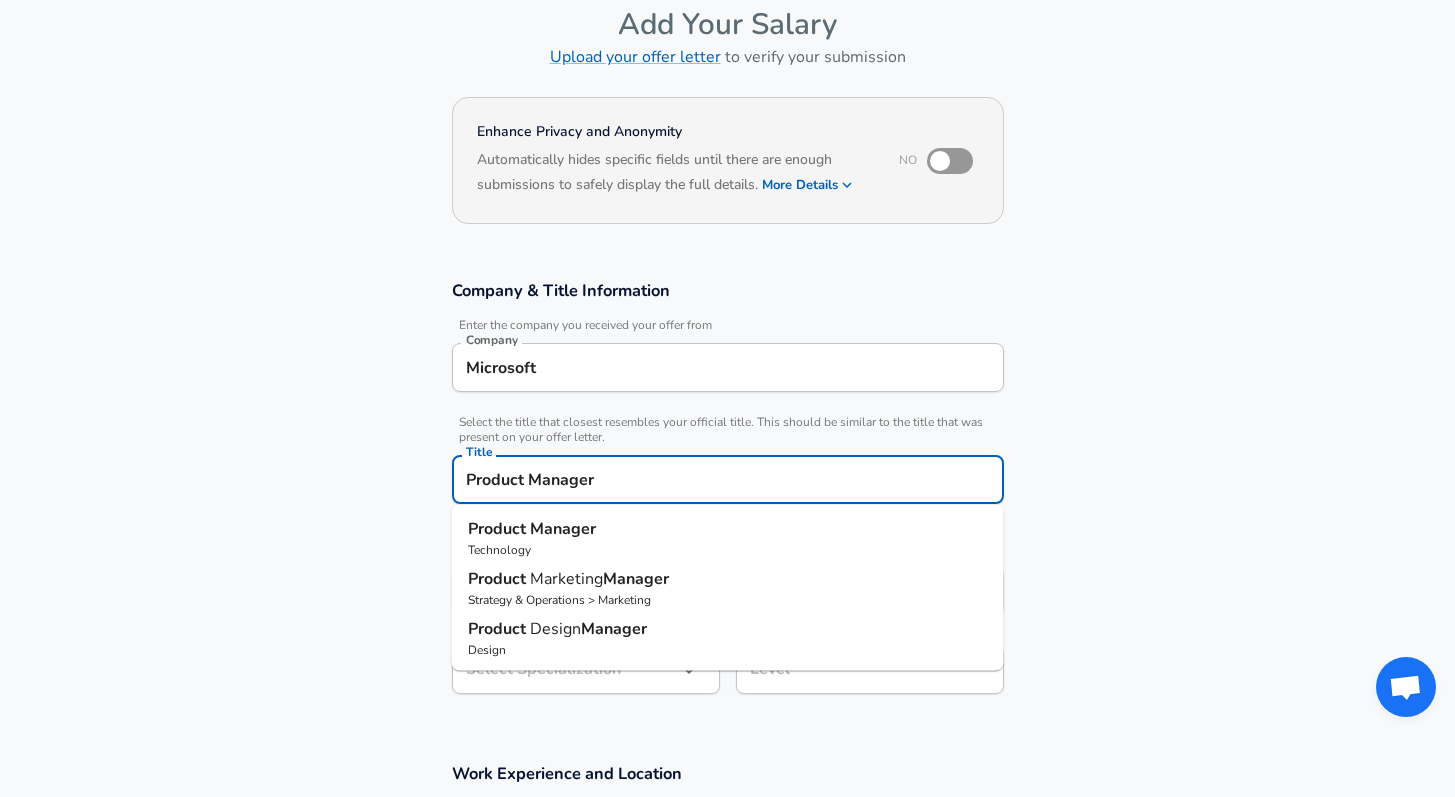 click on "Product Manager" at bounding box center (728, 479) 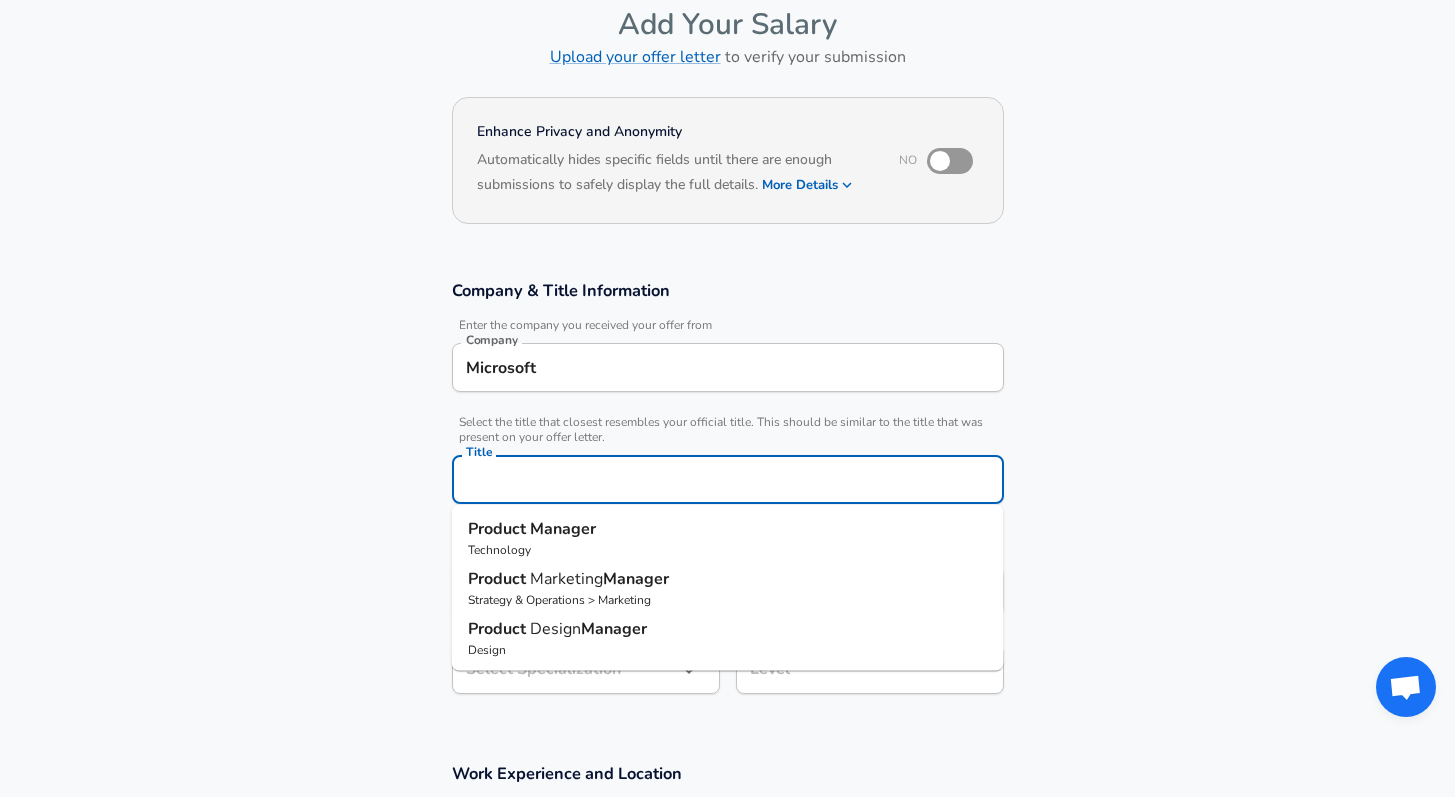 type on "2" 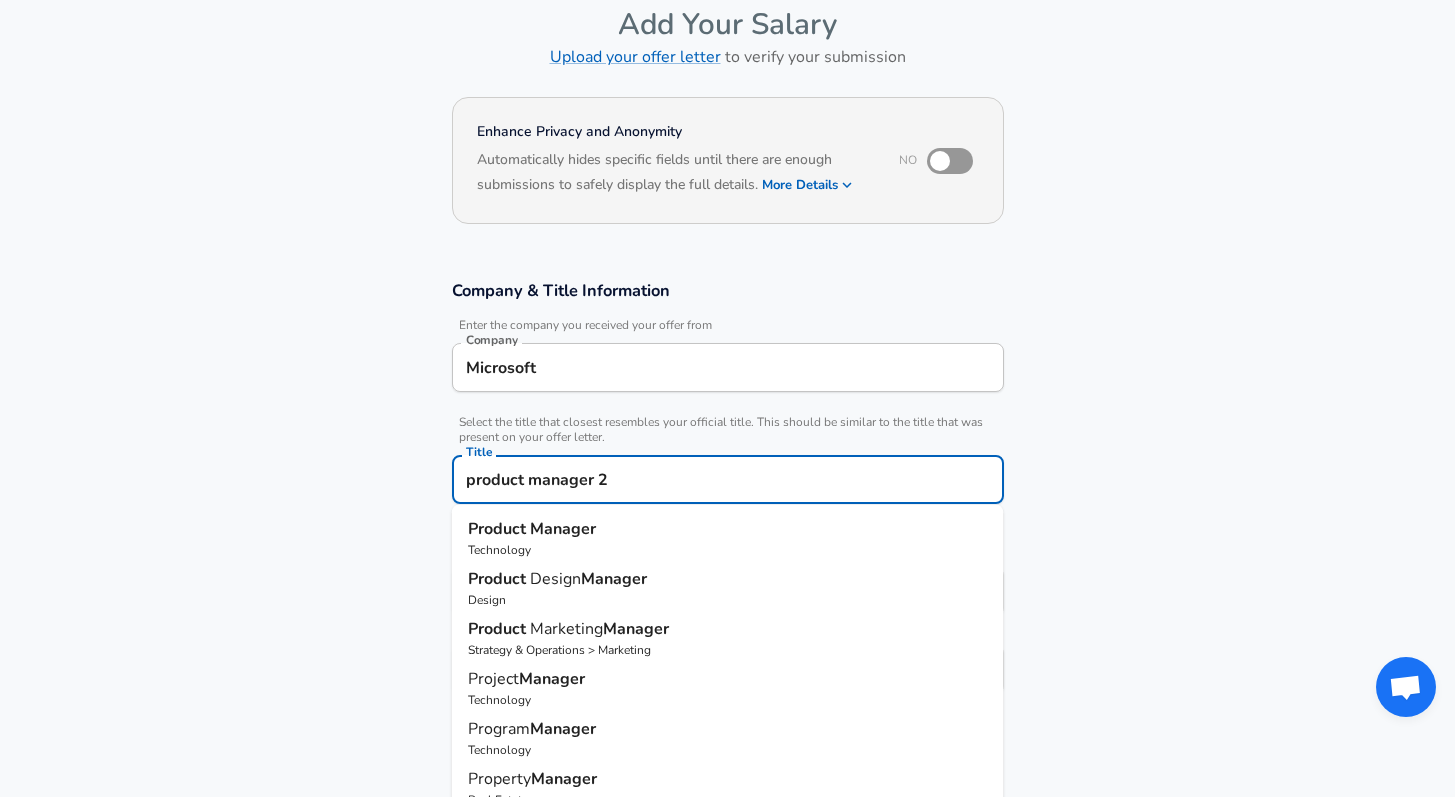 click on "Technology" at bounding box center (728, 550) 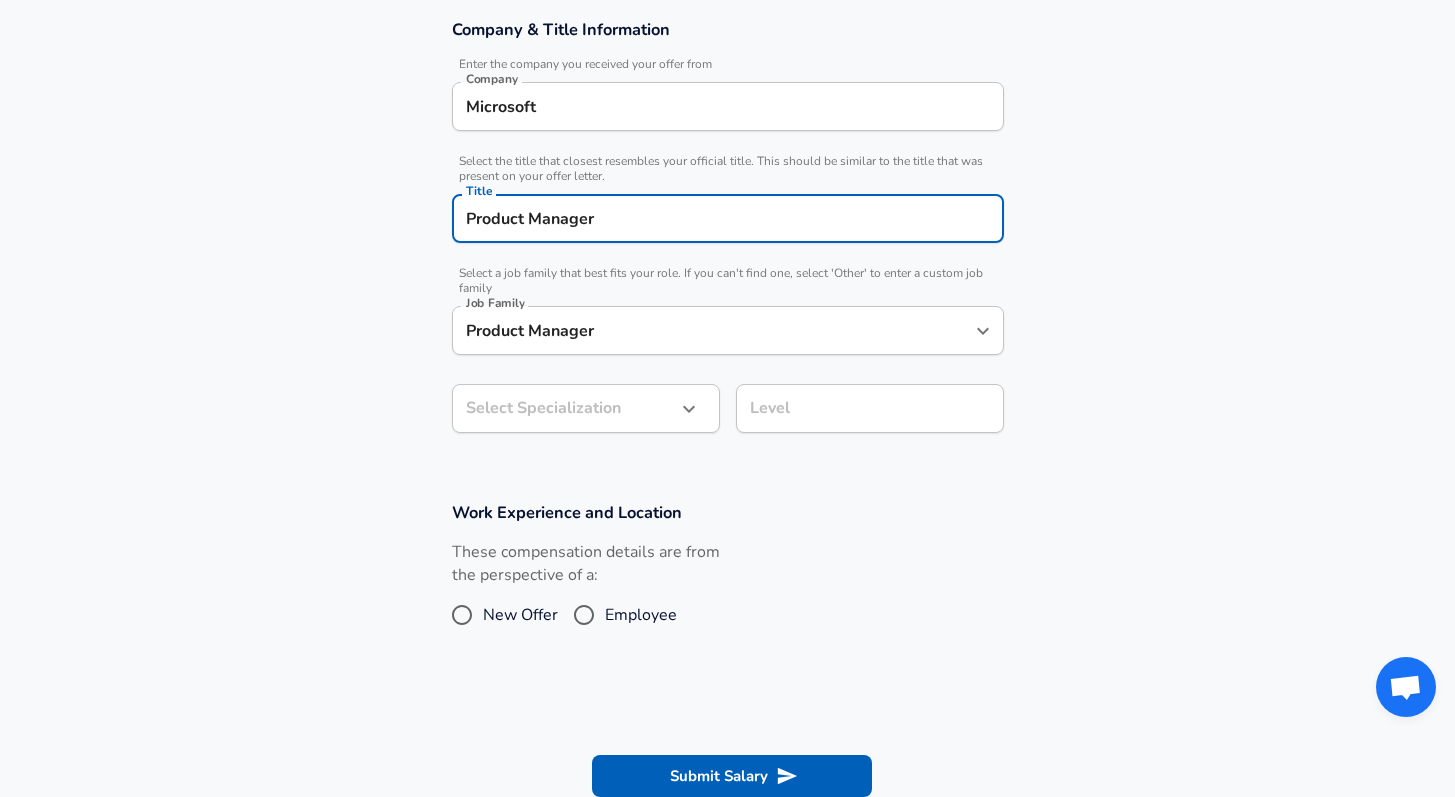 scroll, scrollTop: 372, scrollLeft: 0, axis: vertical 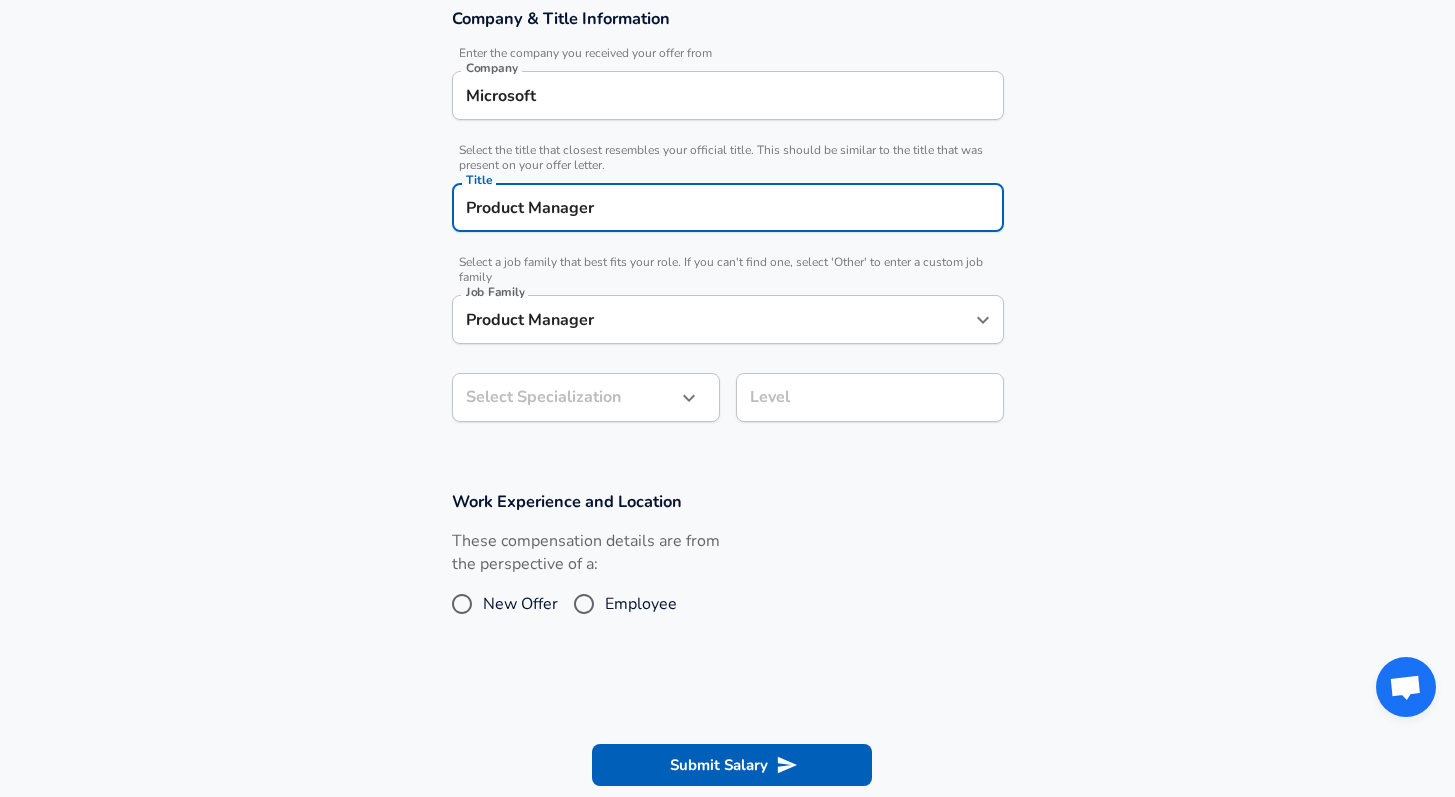 click on "Employee" at bounding box center (641, 604) 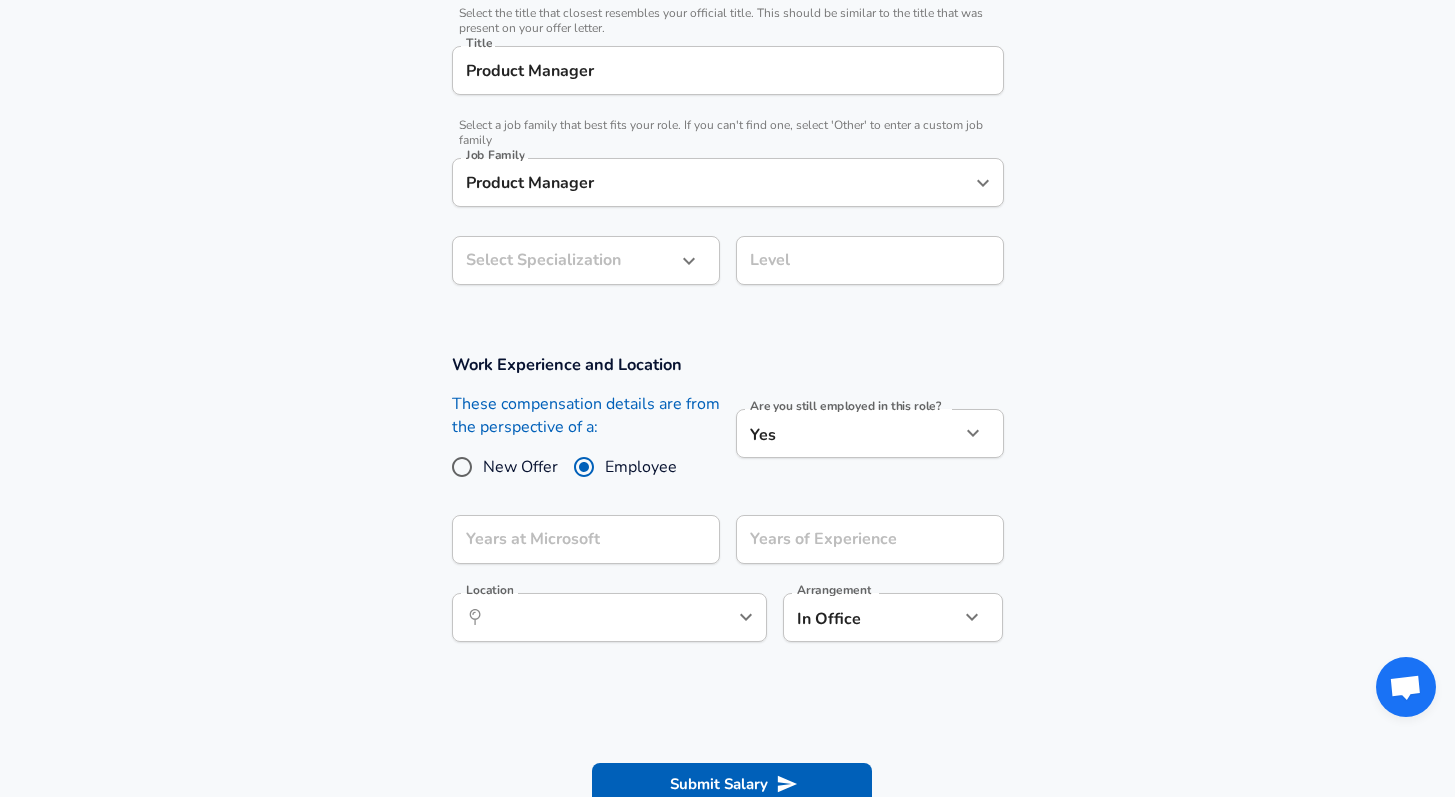 scroll, scrollTop: 524, scrollLeft: 0, axis: vertical 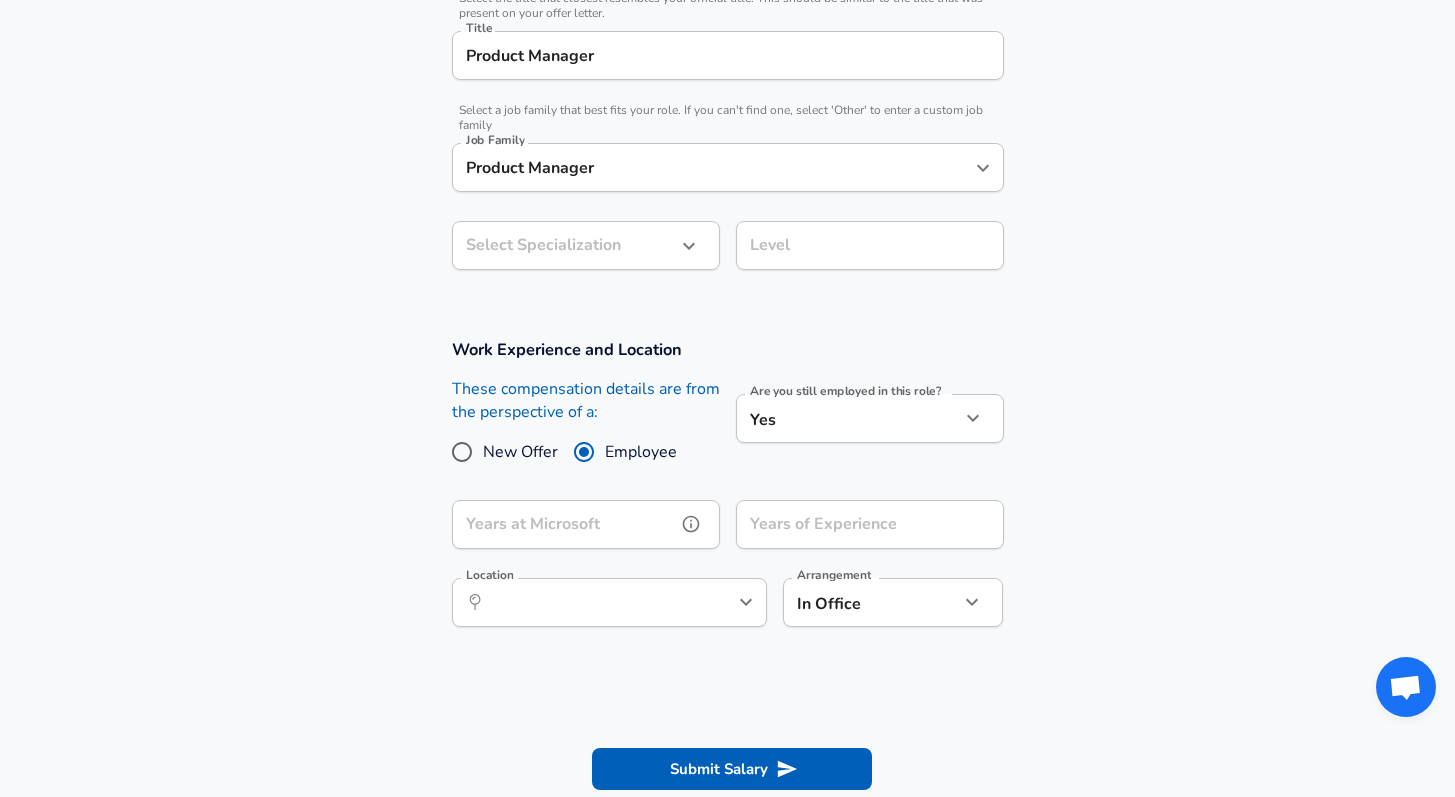click on "Years at Microsoft" at bounding box center (564, 524) 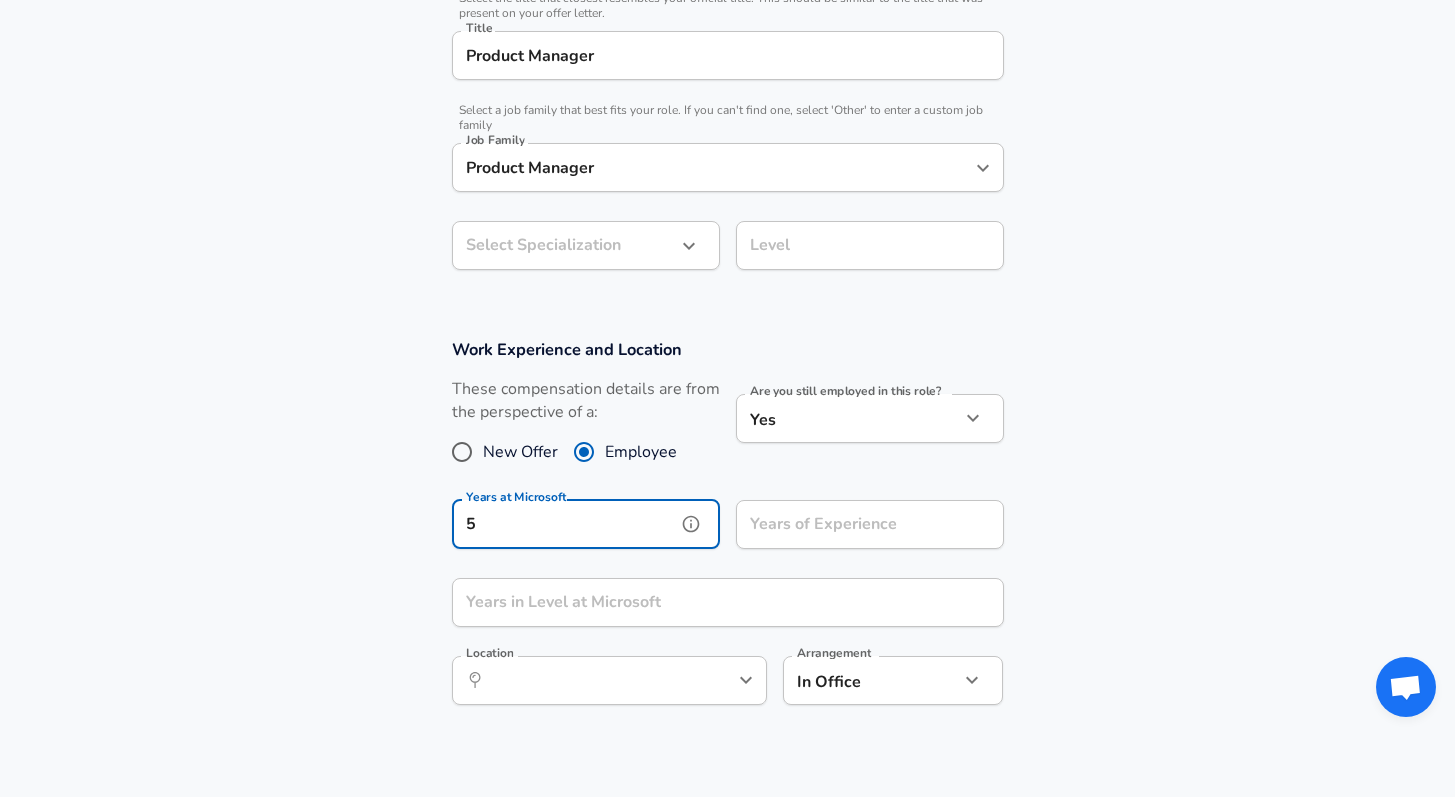 type on "5" 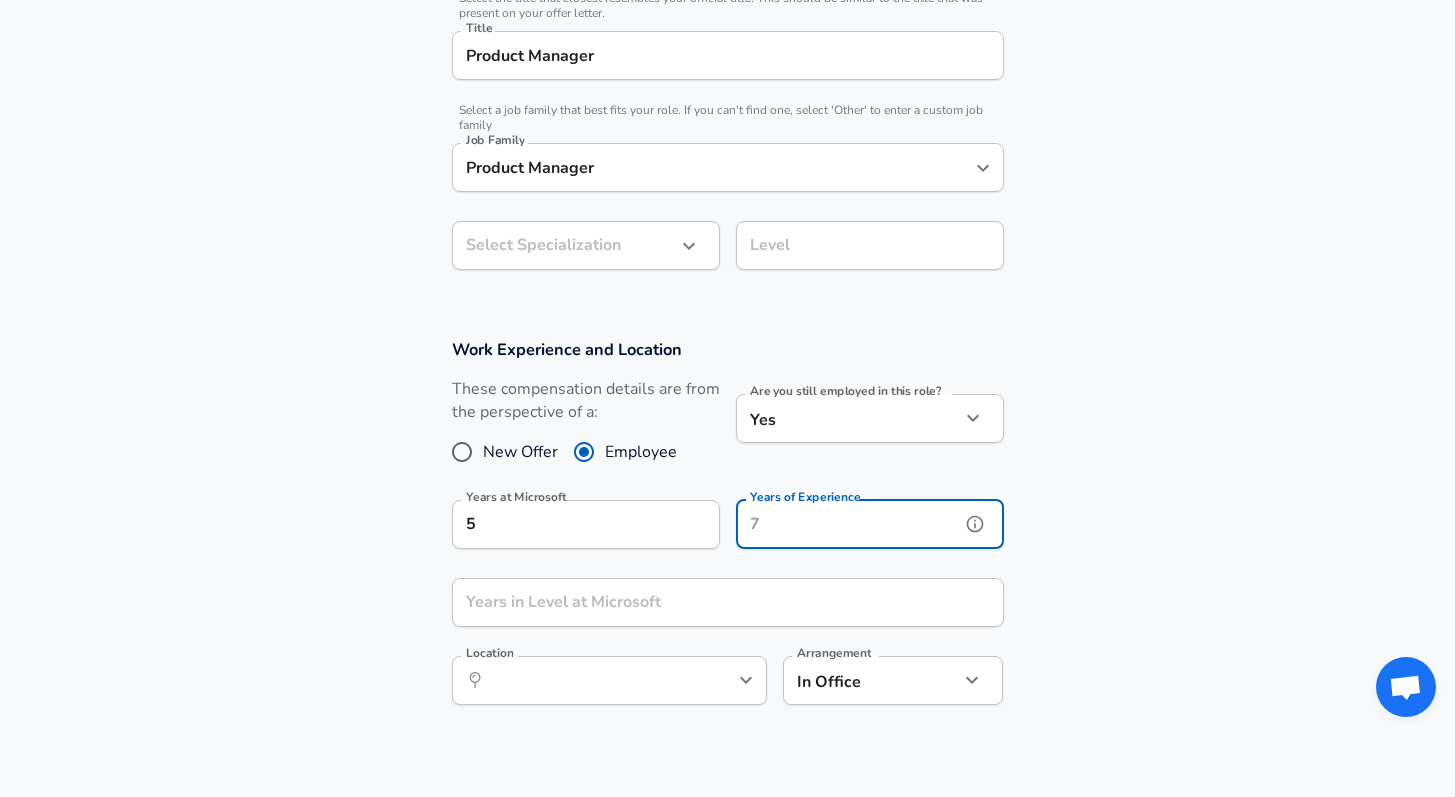 click on "Years of Experience" at bounding box center [848, 524] 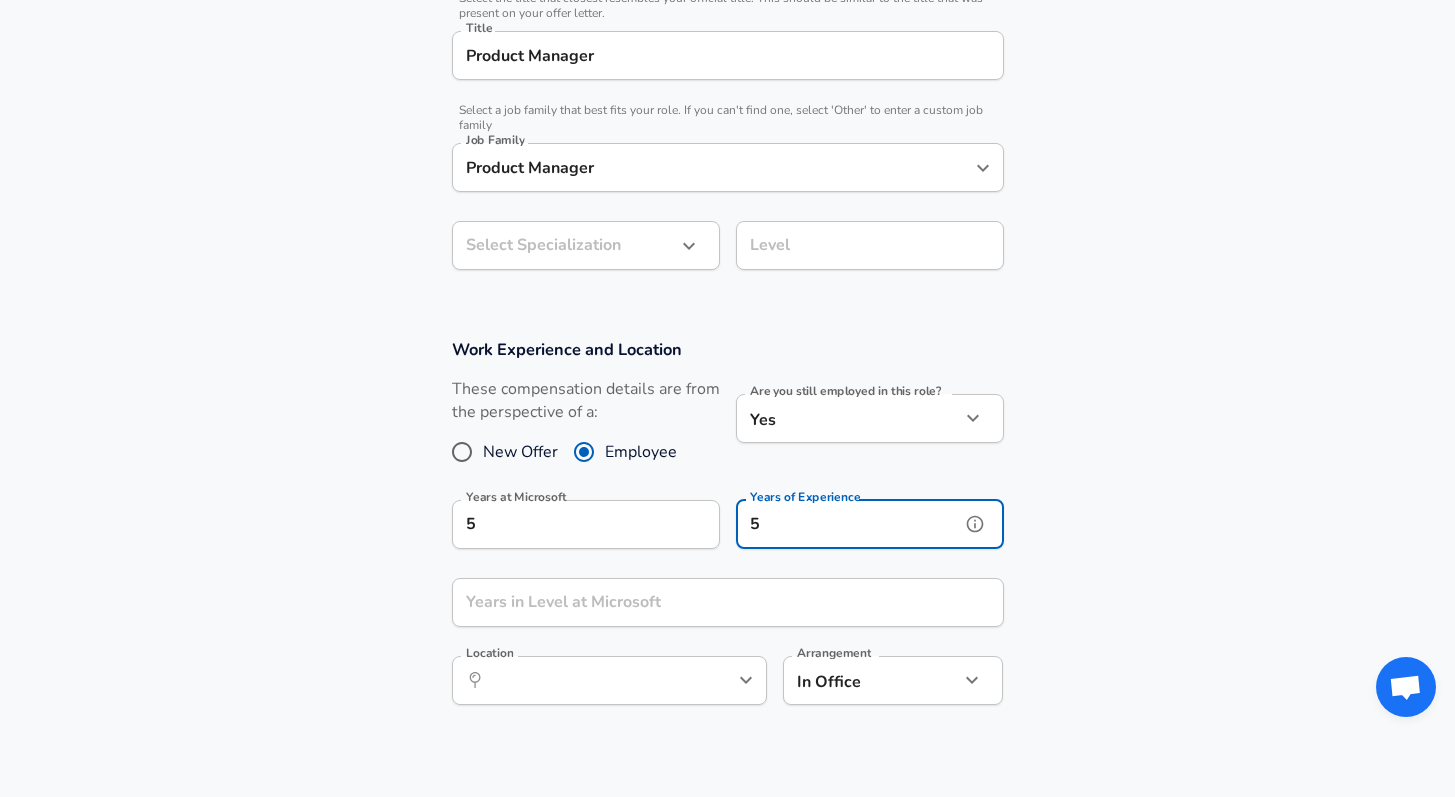 type on "5" 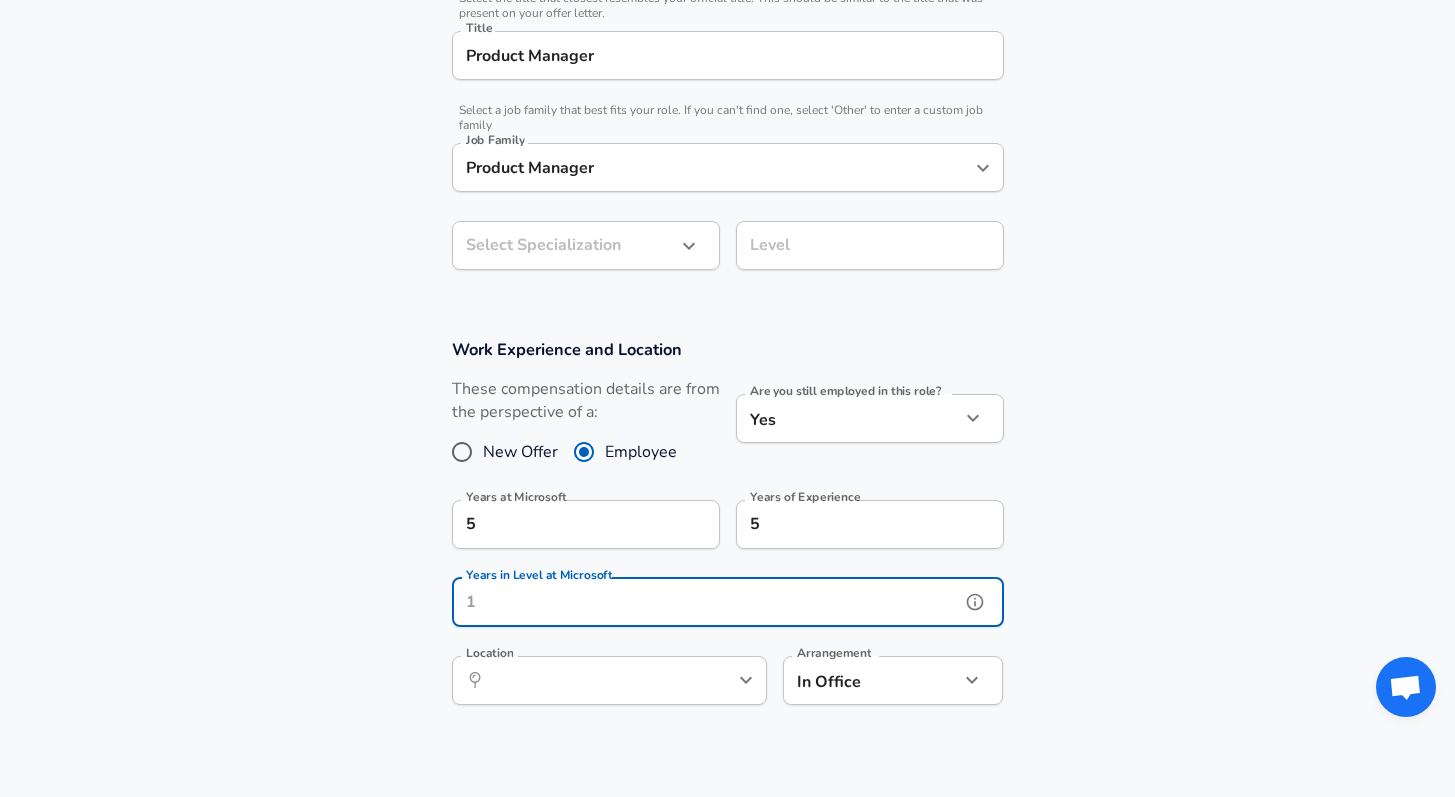 click on "Years in Level at Microsoft" at bounding box center [706, 602] 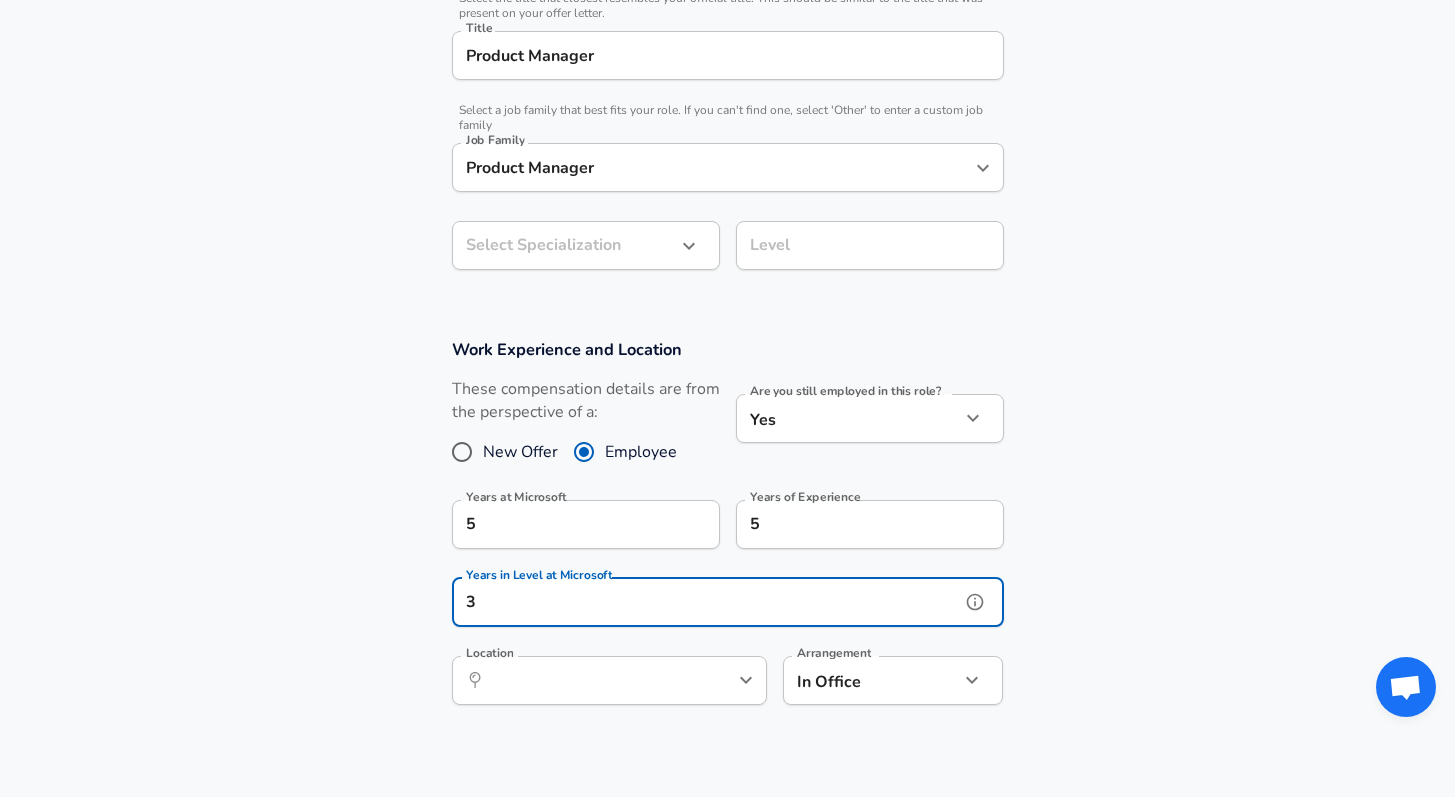 type on "3" 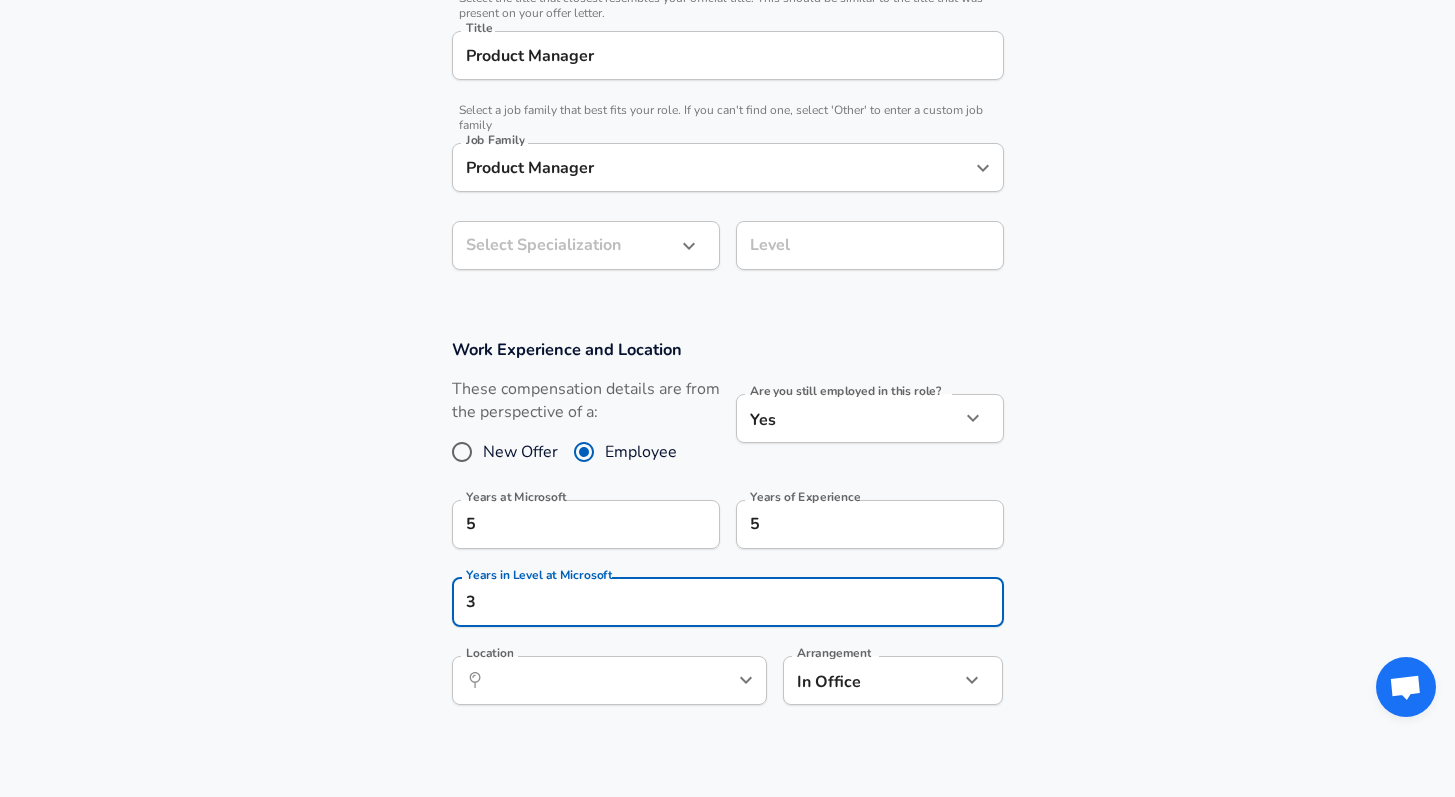 click on "Restart Add Your Salary Upload your offer letter   to verify your submission Enhance Privacy and Anonymity No Automatically hides specific fields until there are enough submissions to safely display the full details.   More Details Based on your submission and the data points that we have already collected, we will automatically hide and anonymize specific fields if there aren't enough data points to remain sufficiently anonymous. Company & Title Information   Enter the company you received your offer from Company Microsoft Company   Select the title that closest resembles your official title. This should be similar to the title that was present on your offer letter. Title Product Manager Title   Select a job family that best fits your role. If you can't find one, select 'Other' to enter a custom job family Job Family Product Manager Job Family Select Specialization ​ Select Specialization Level Level Work Experience and Location These compensation details are from the perspective of a: New Offer Employee 5" at bounding box center (727, -126) 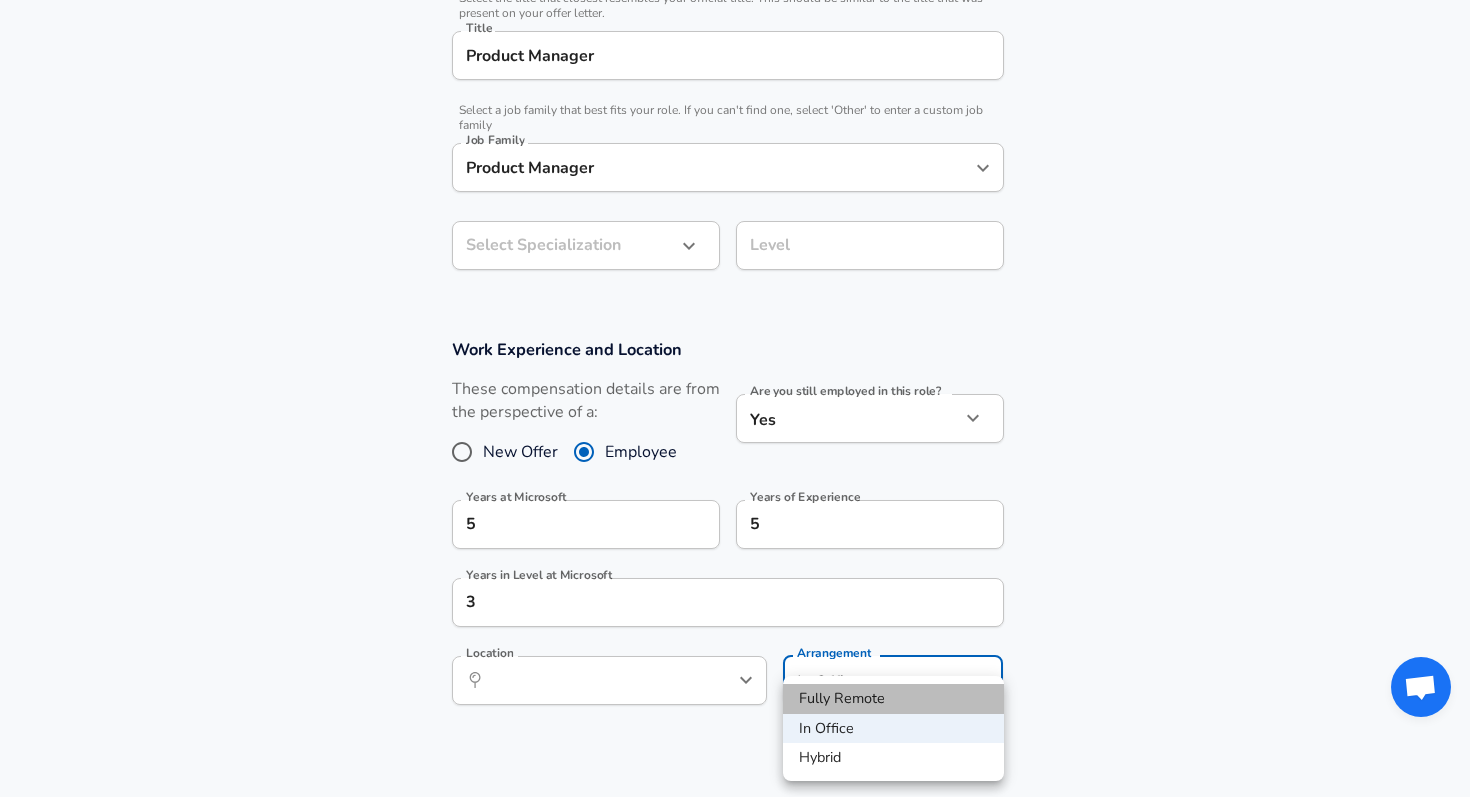 click on "Fully Remote" at bounding box center [893, 699] 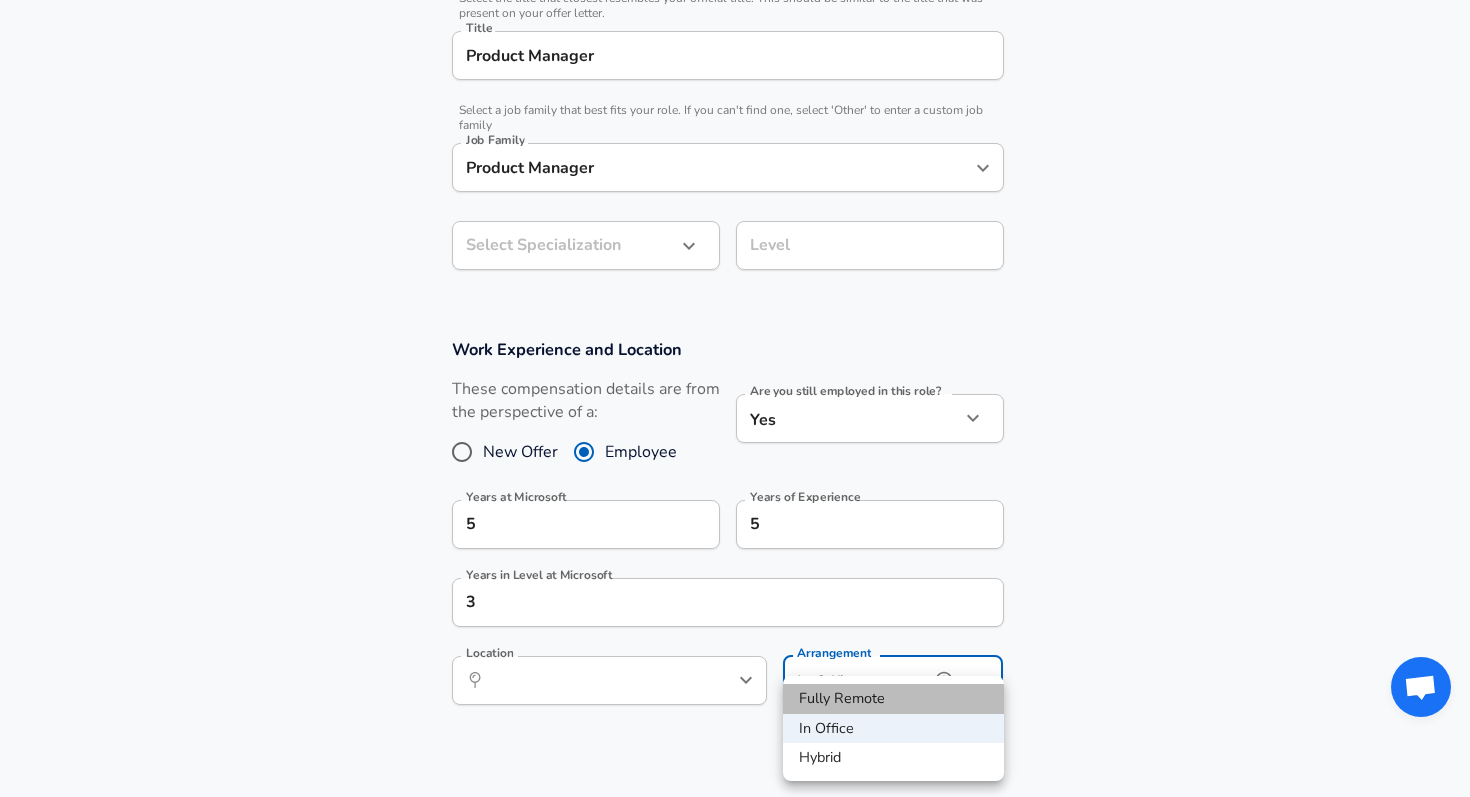 type on "remote" 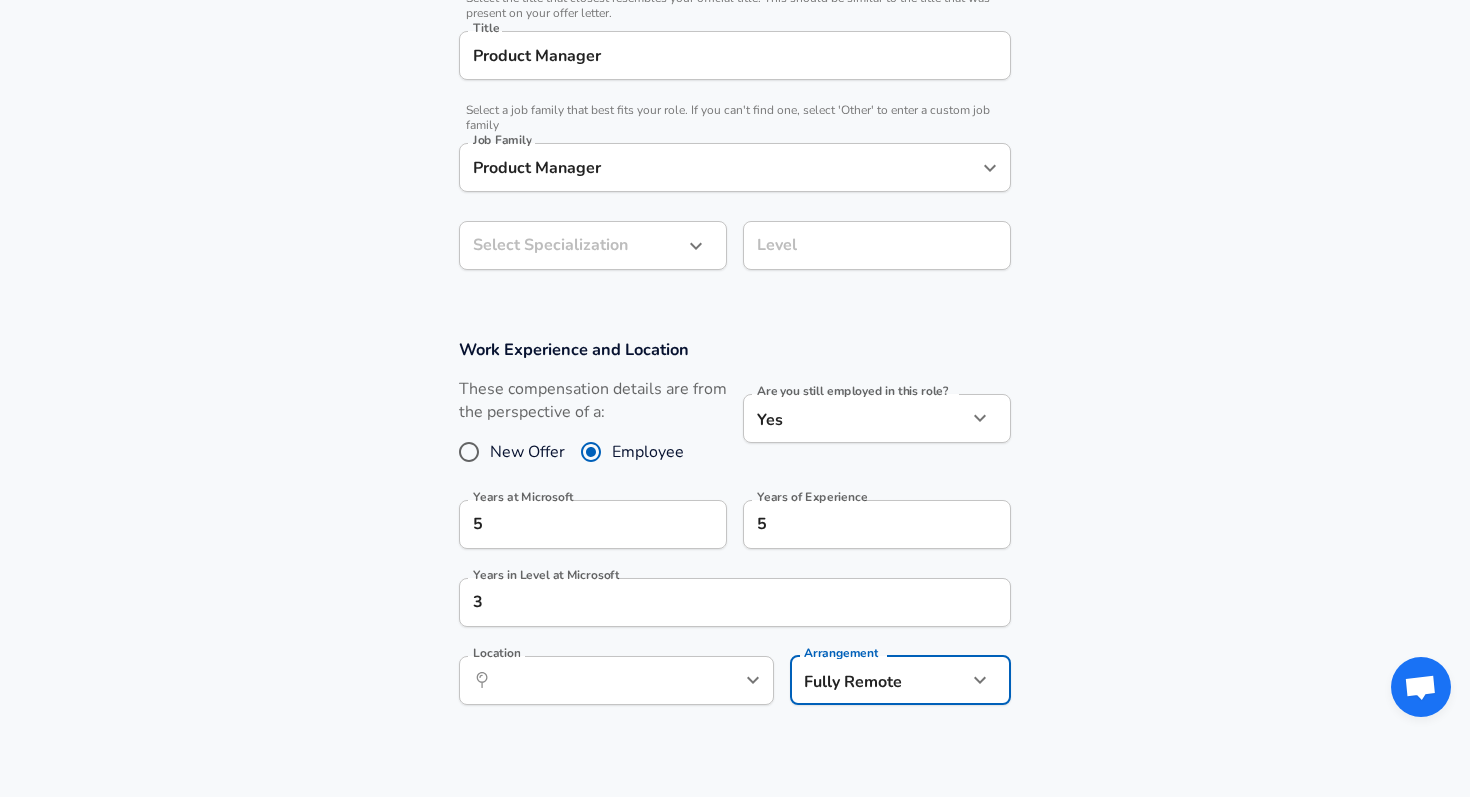 click on "Restart Add Your Salary Upload your offer letter   to verify your submission Enhance Privacy and Anonymity No Automatically hides specific fields until there are enough submissions to safely display the full details.   More Details Based on your submission and the data points that we have already collected, we will automatically hide and anonymize specific fields if there aren't enough data points to remain sufficiently anonymous. Company & Title Information   Enter the company you received your offer from Company Microsoft Company   Select the title that closest resembles your official title. This should be similar to the title that was present on your offer letter. Title Product Manager Title   Select a job family that best fits your role. If you can't find one, select 'Other' to enter a custom job family Job Family Product Manager Job Family Select Specialization ​ Select Specialization Level Level Work Experience and Location These compensation details are from the perspective of a: New Offer Employee 5" at bounding box center (735, -126) 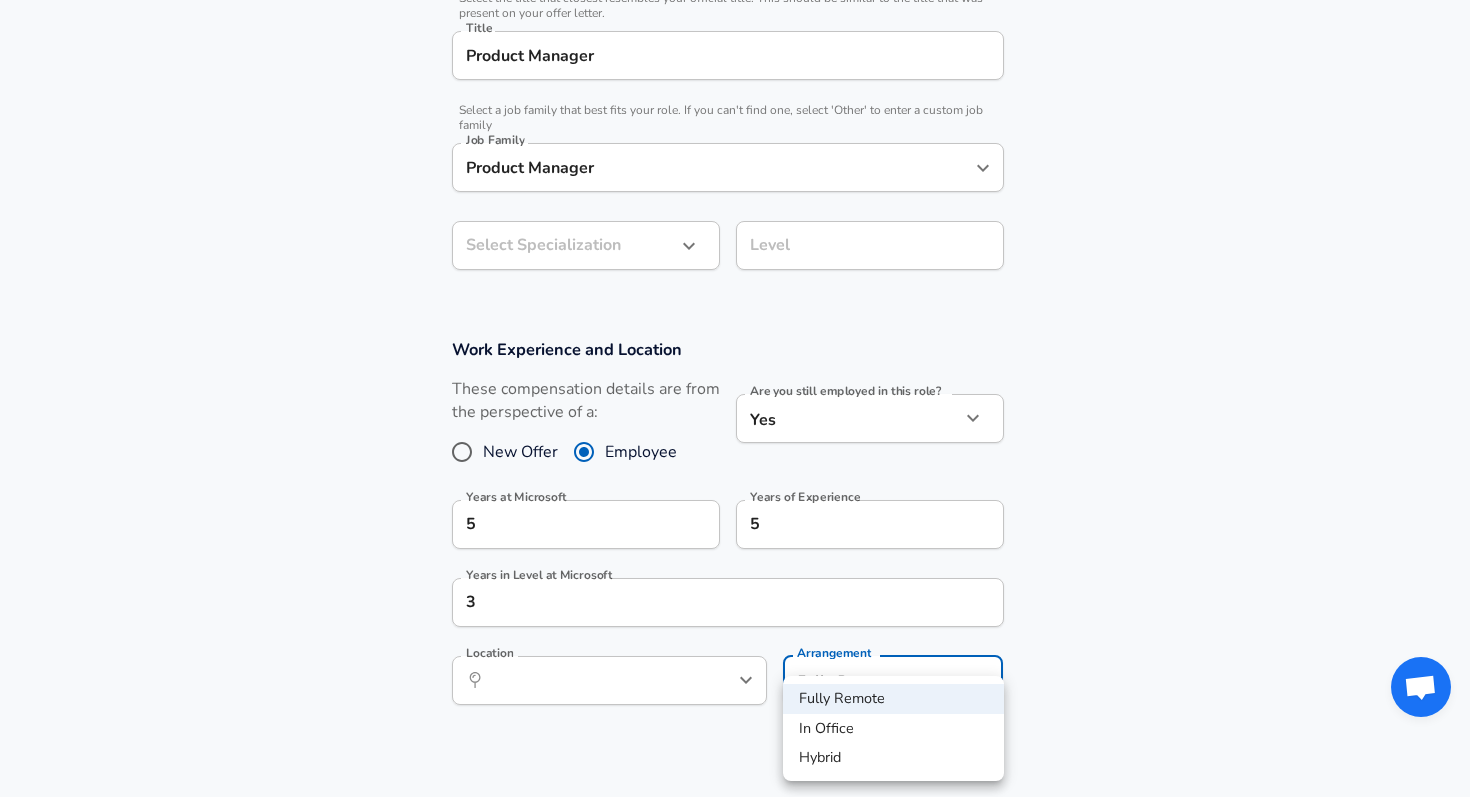 click on "Fully Remote" at bounding box center (893, 699) 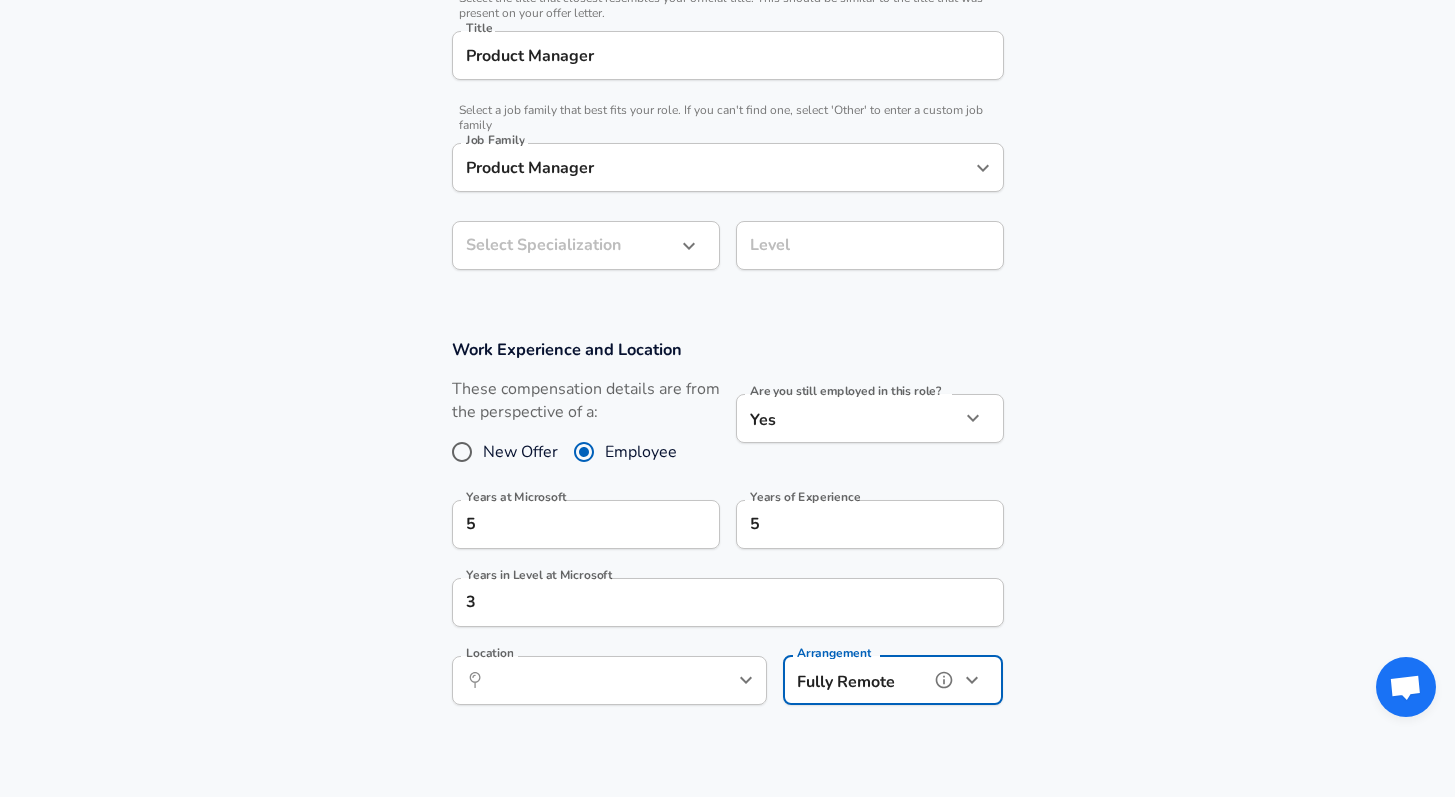 click on "​ Location" at bounding box center [609, 680] 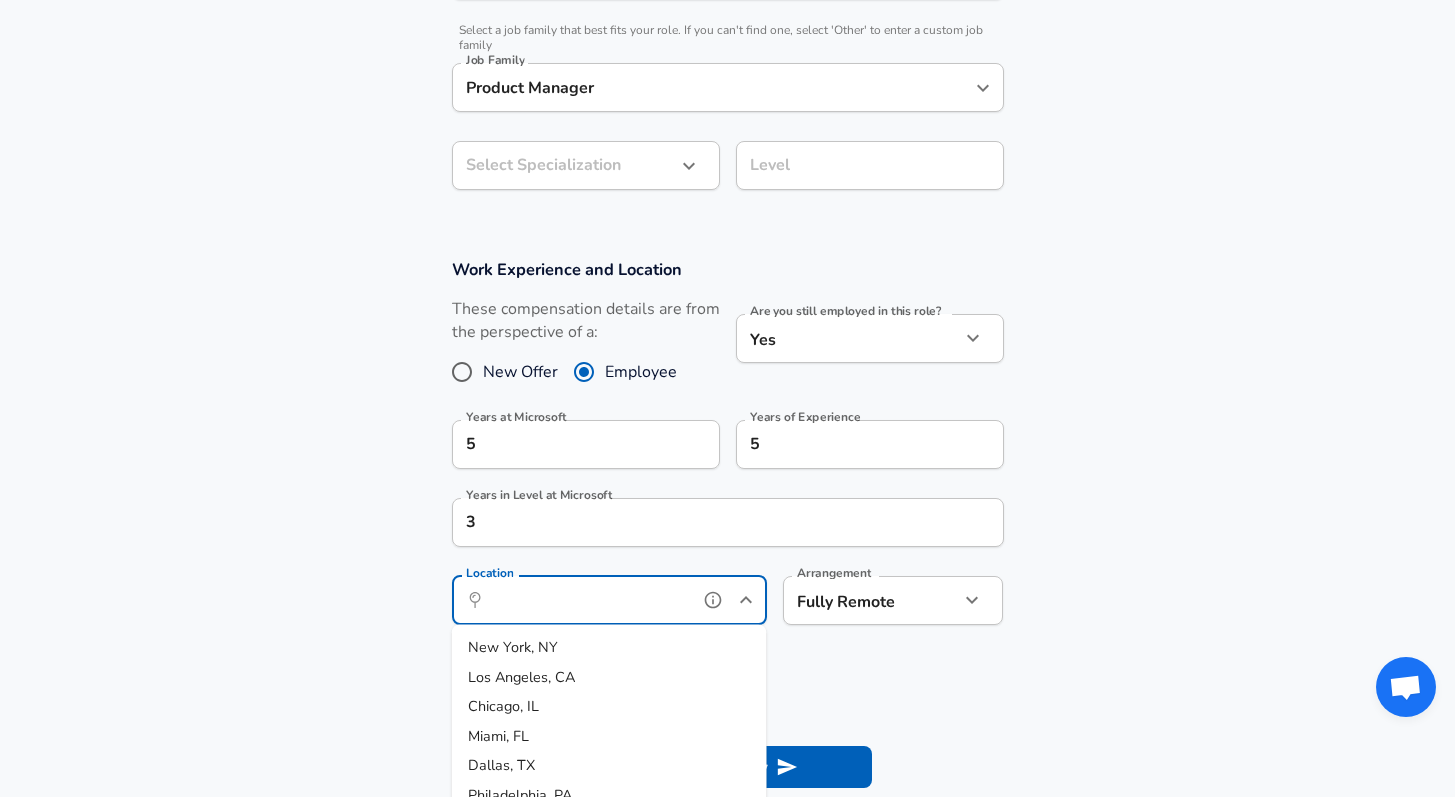scroll, scrollTop: 675, scrollLeft: 0, axis: vertical 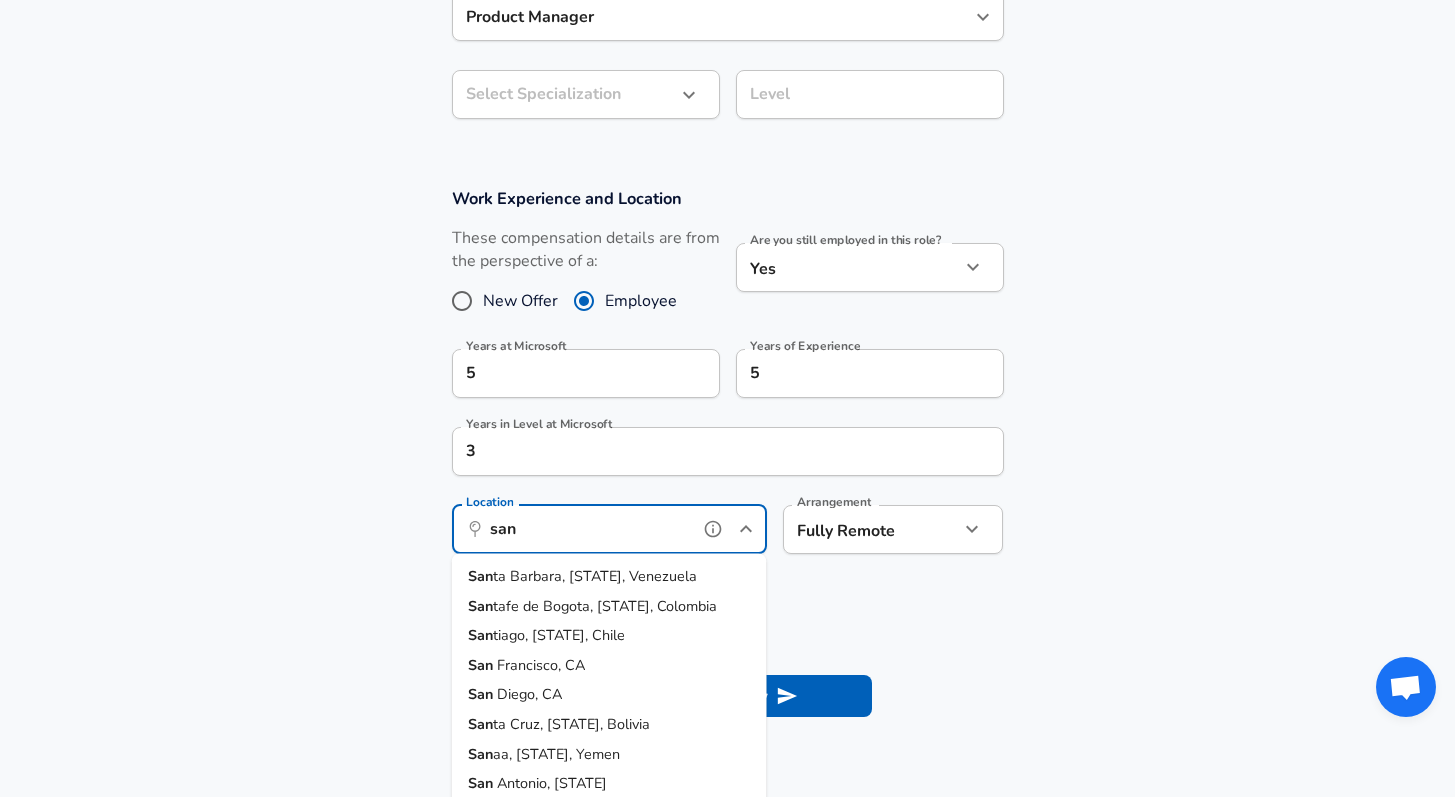 click on "San ta Cruz, [STATE], Bolivia" at bounding box center (609, 725) 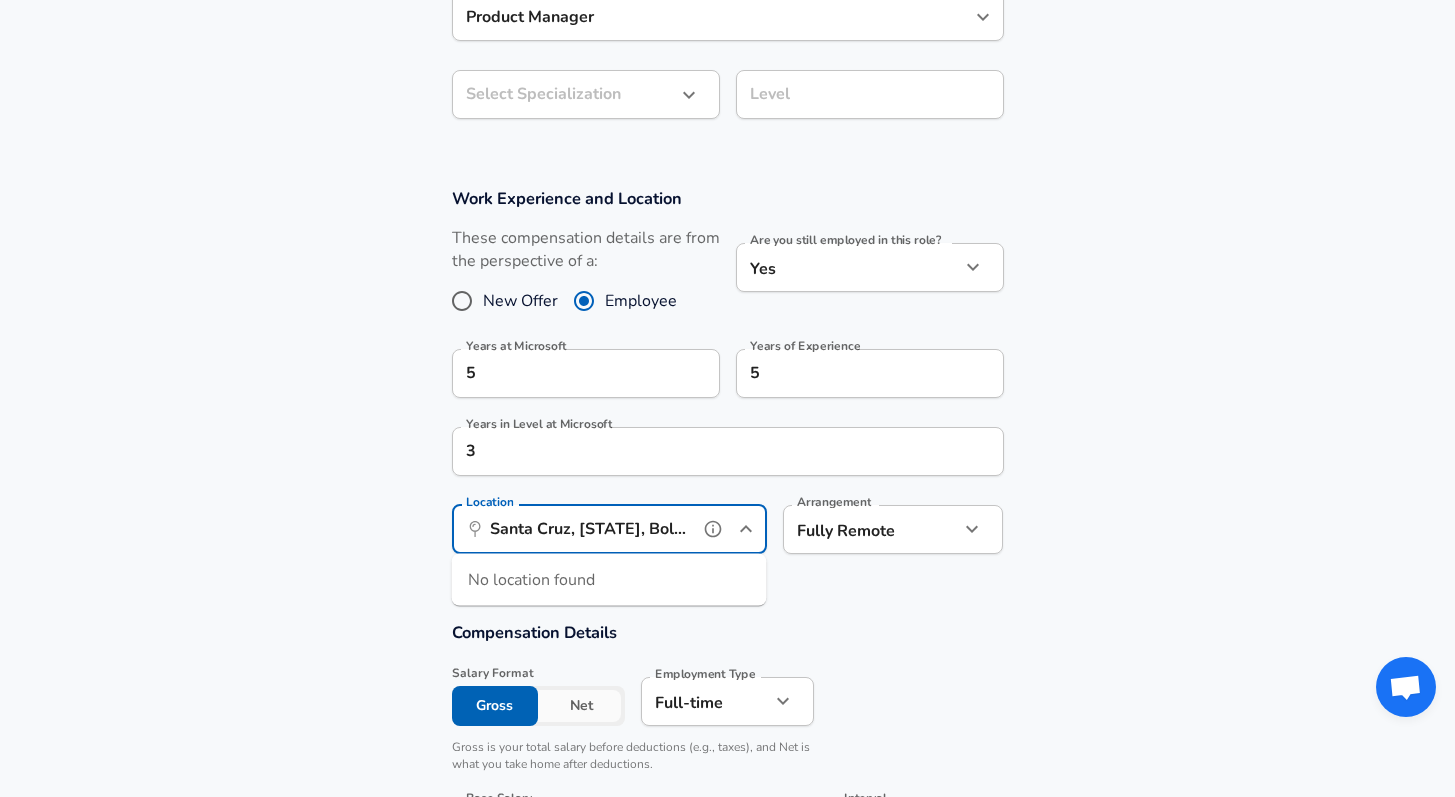 click on "Santa Cruz, [STATE], Bolivia fr" at bounding box center (587, 529) 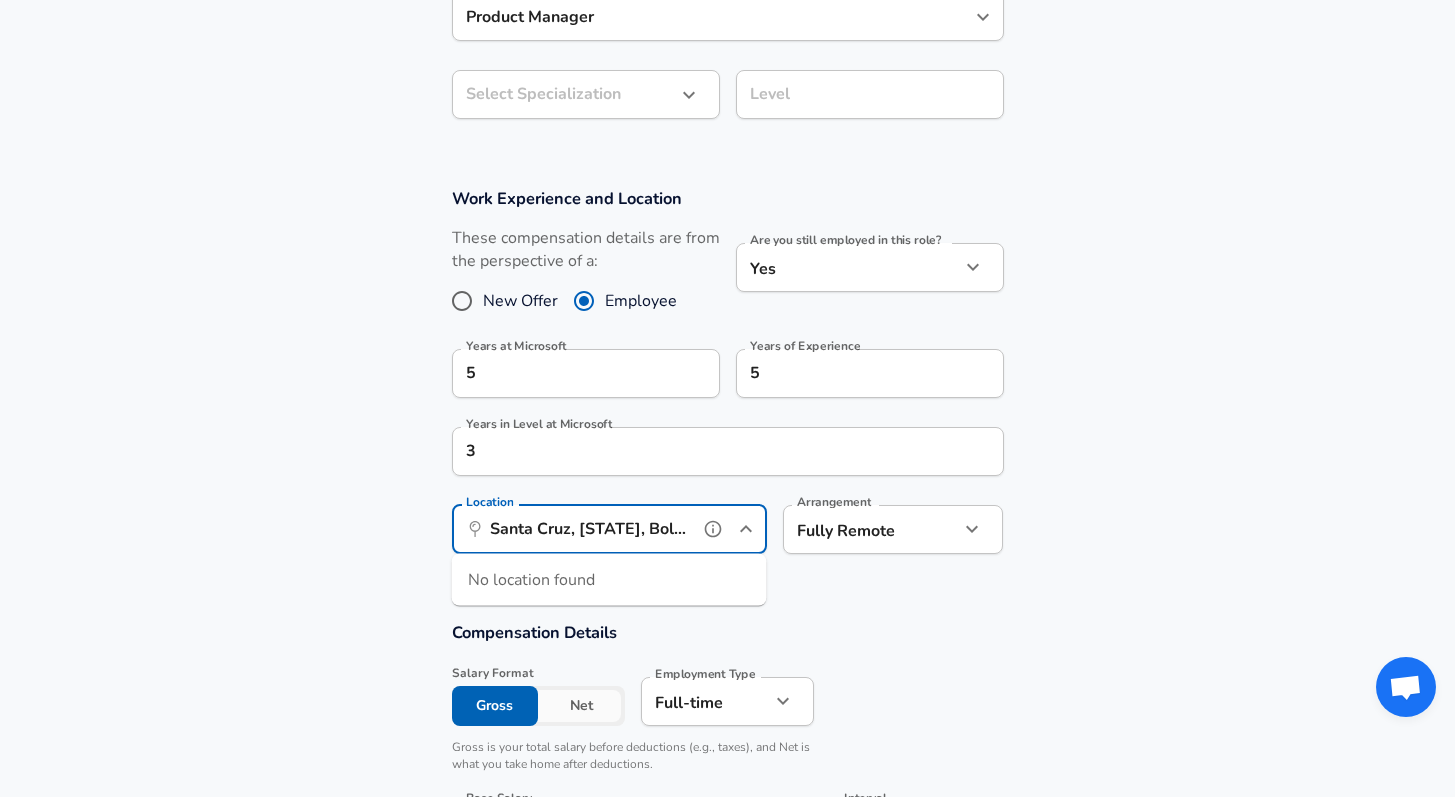 click on "Santa Cruz, [STATE], Bolivia fr" at bounding box center [587, 529] 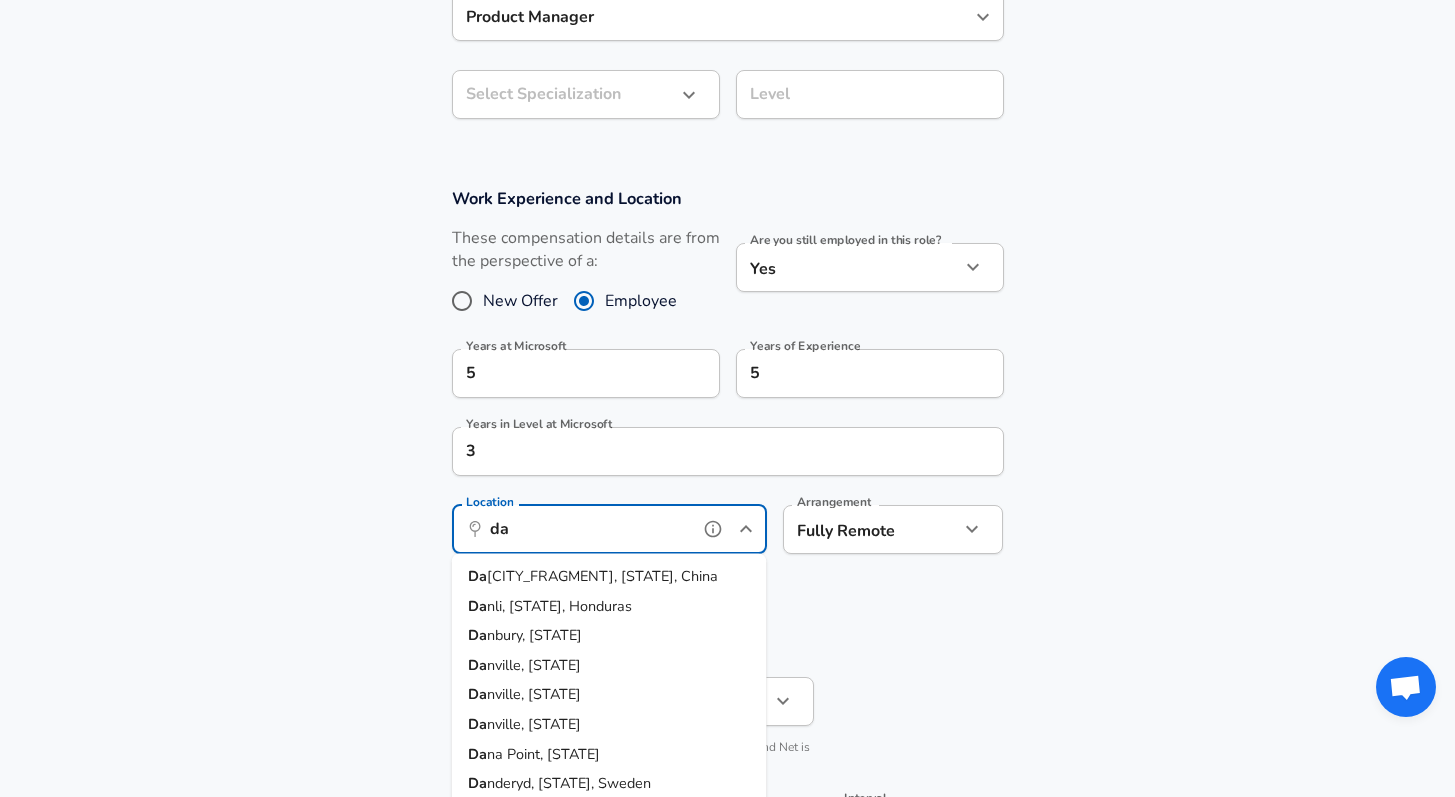 type on "d" 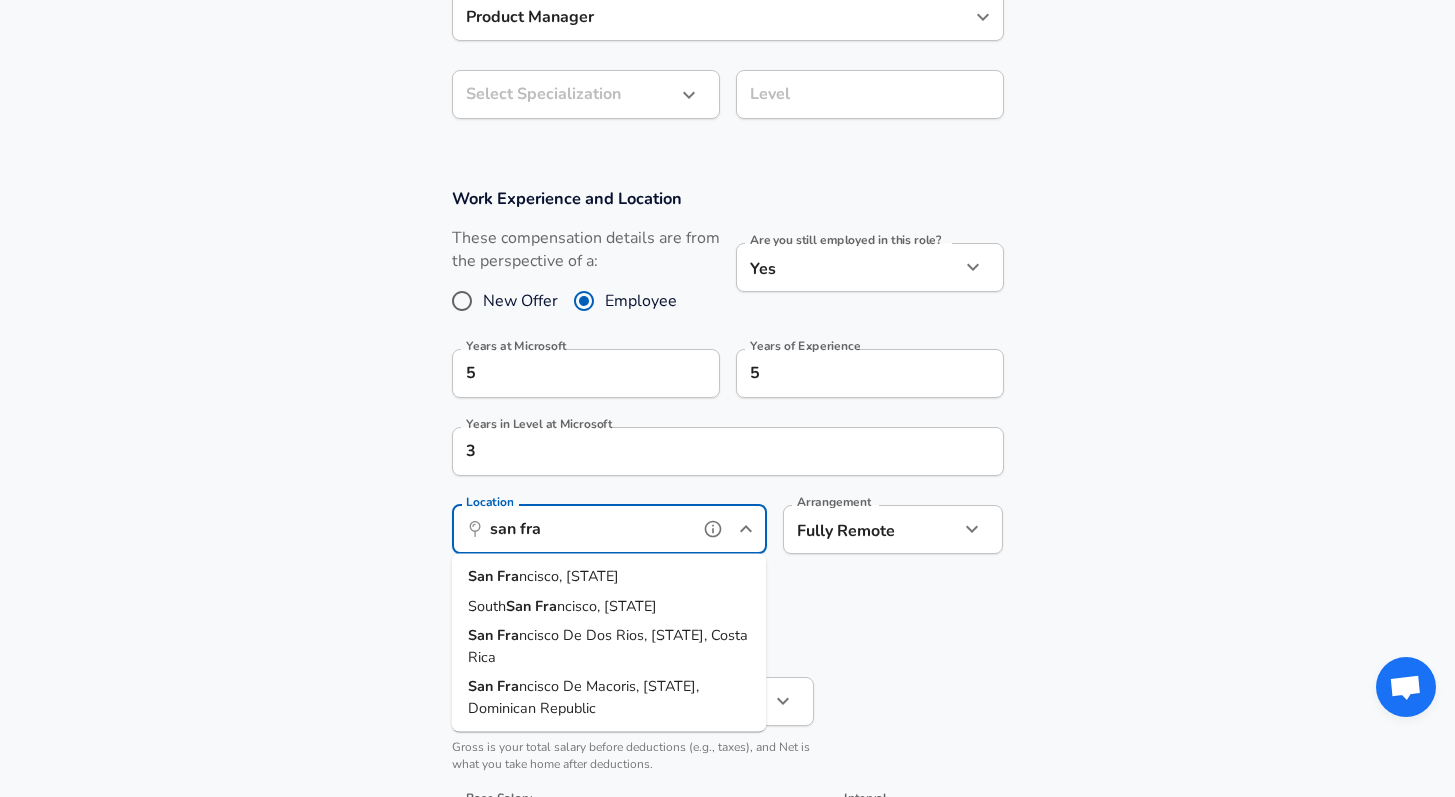 click on "San     Fra ncisco, [STATE]" at bounding box center [609, 577] 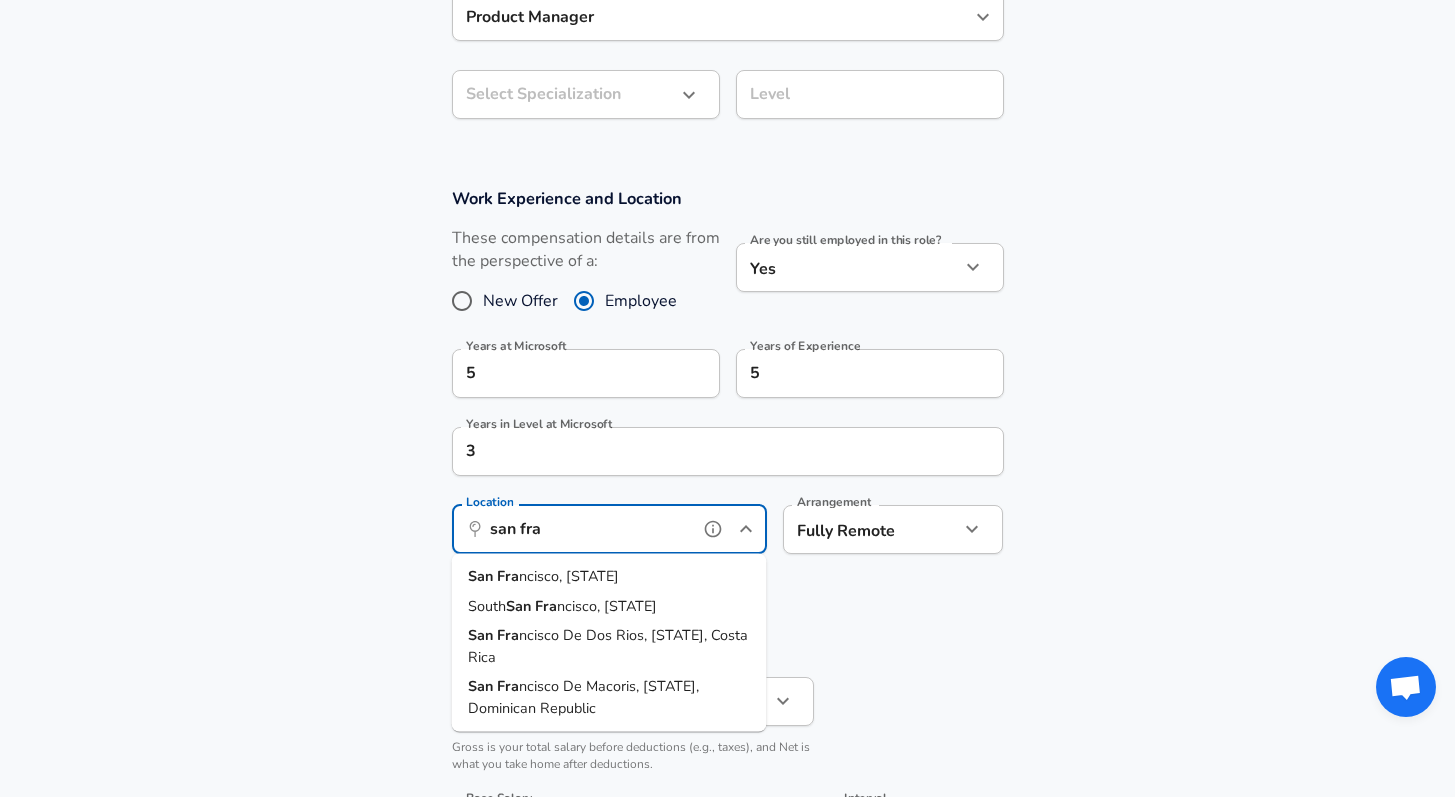 type on "San Francisco, CA" 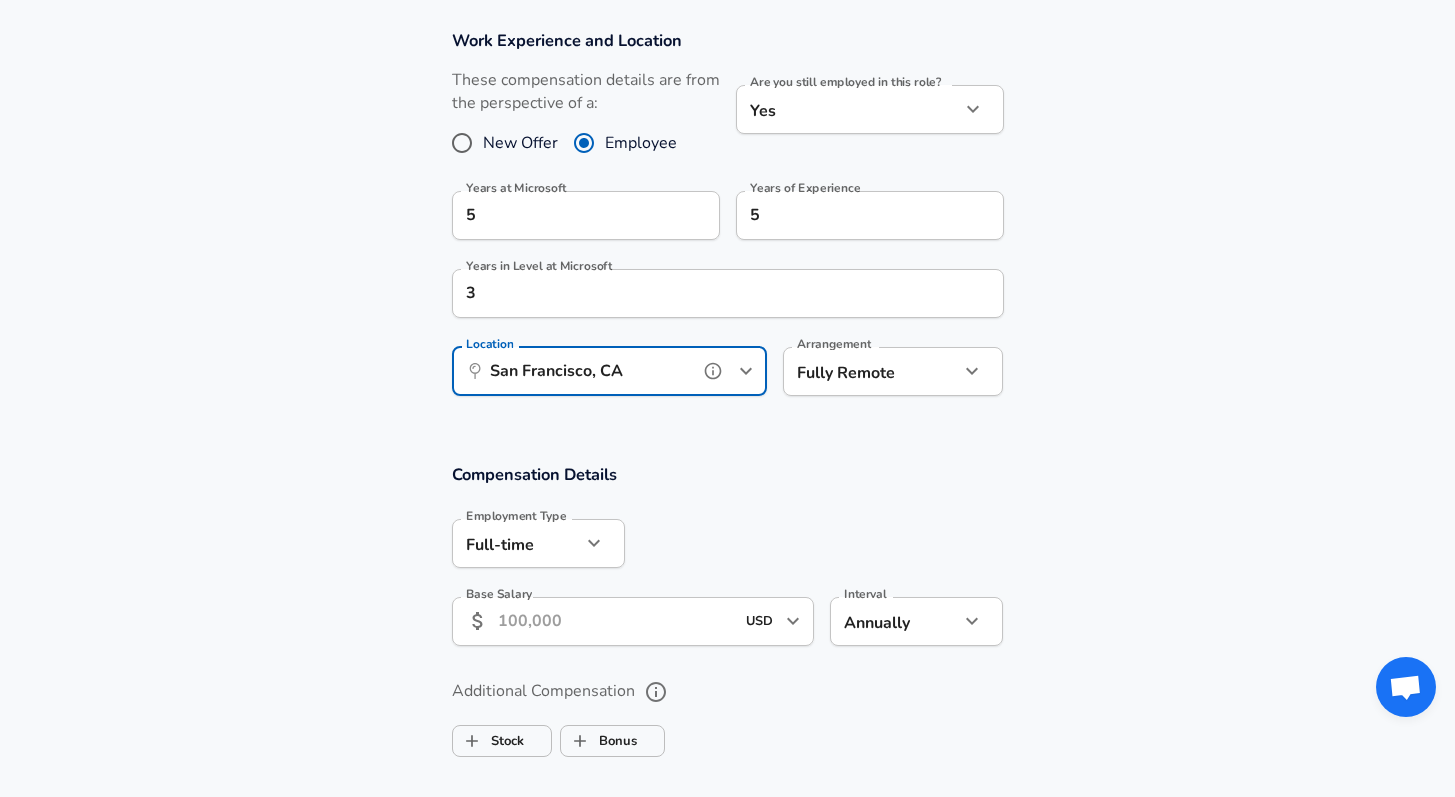 scroll, scrollTop: 861, scrollLeft: 0, axis: vertical 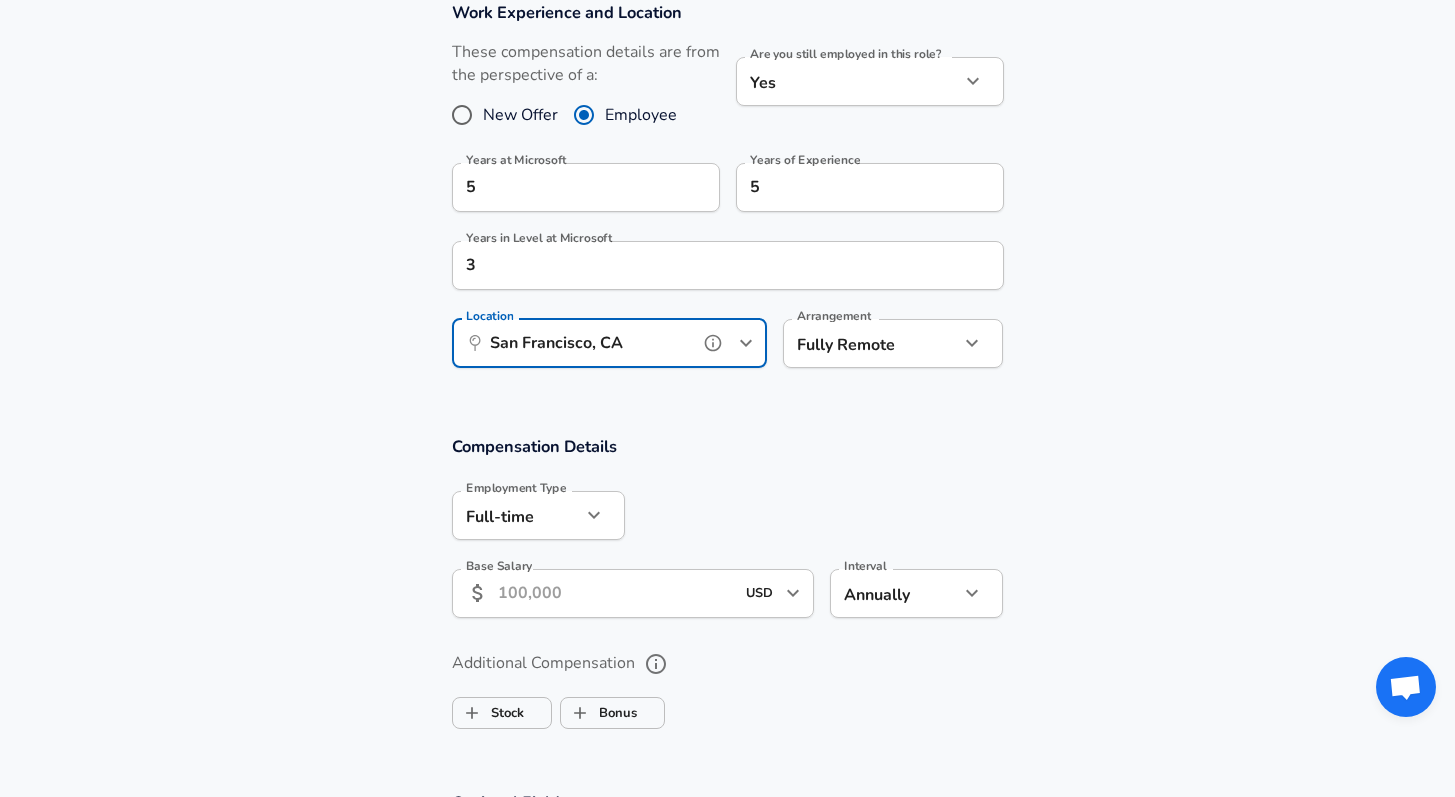 type on "San Francisco, CA" 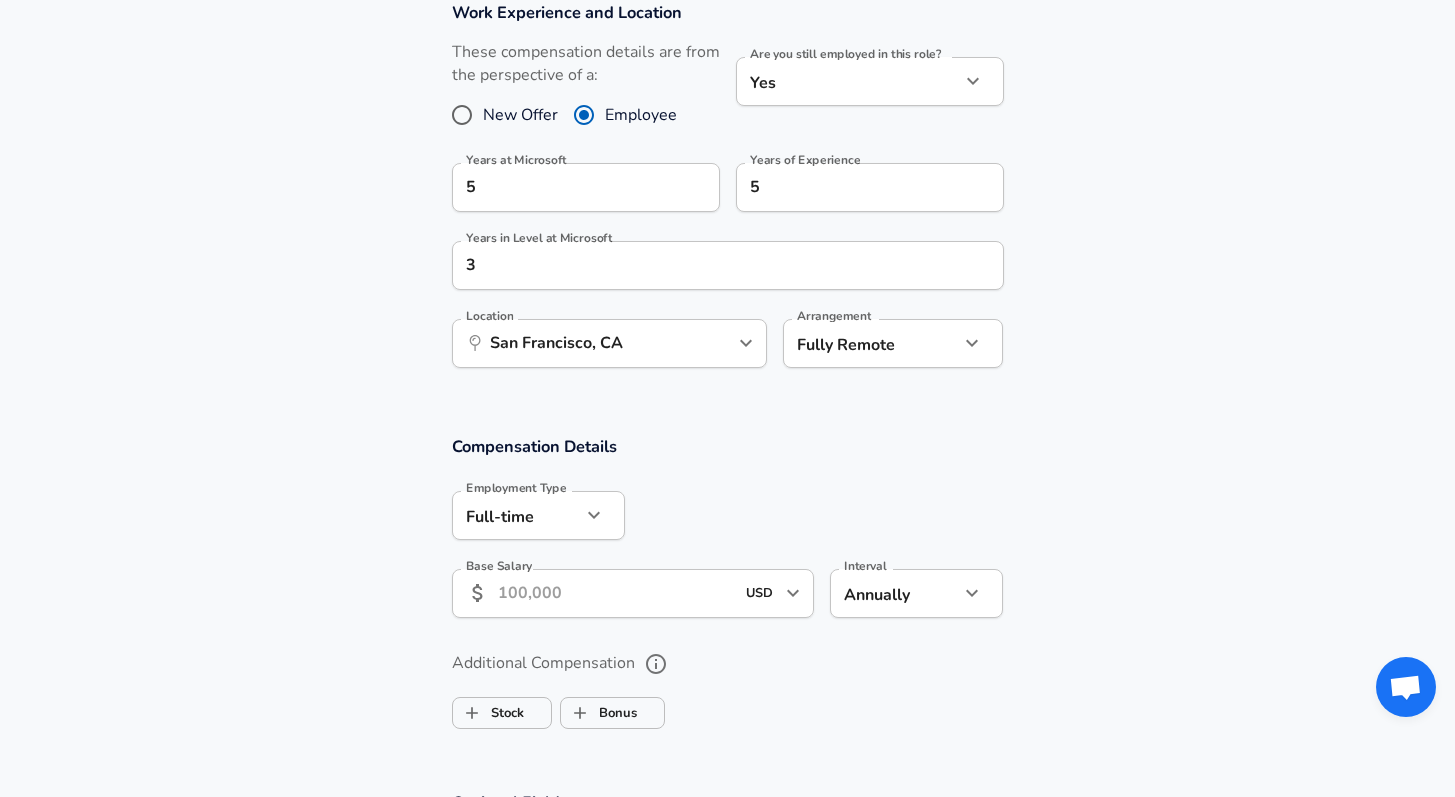 click on "Base Salary" at bounding box center (616, 593) 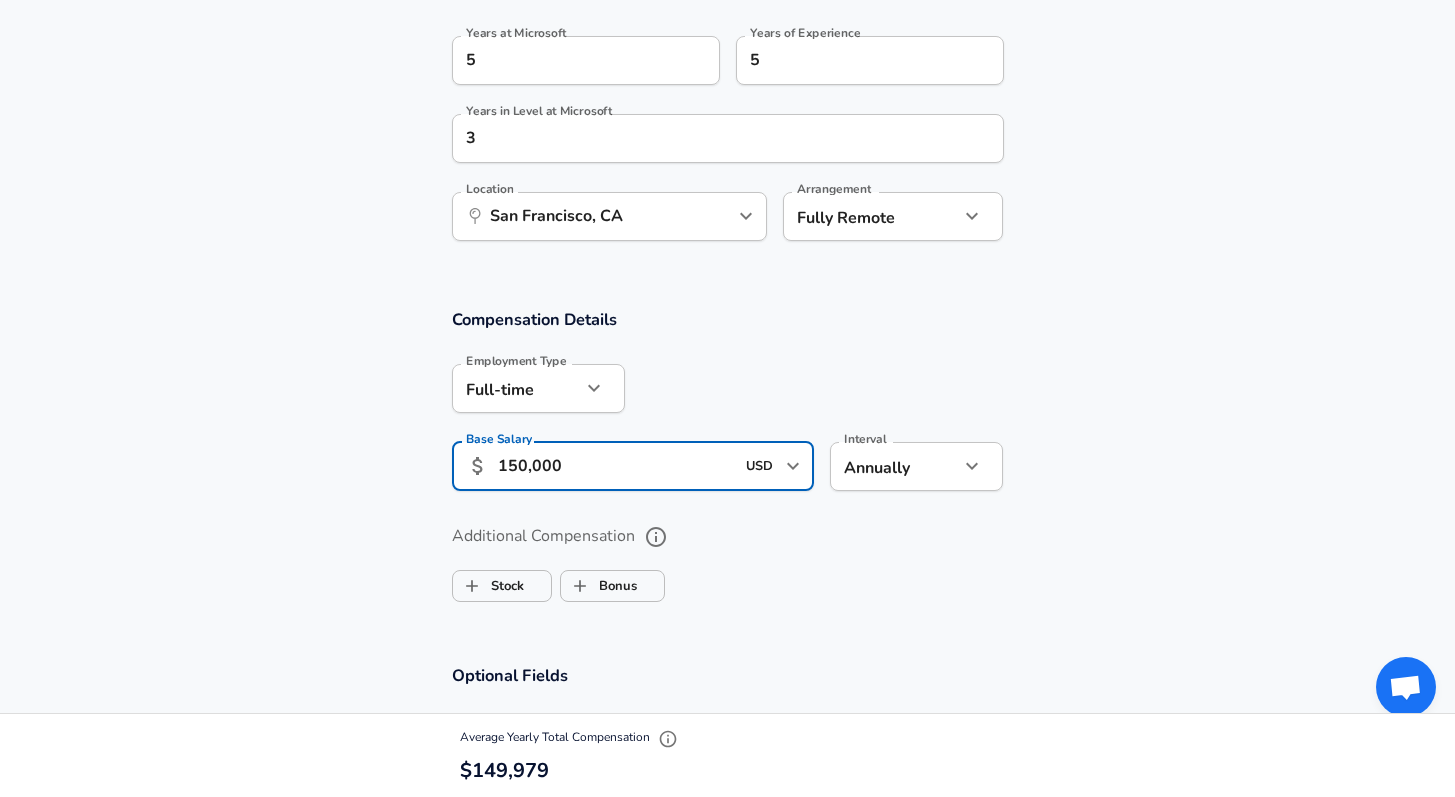 scroll, scrollTop: 1005, scrollLeft: 0, axis: vertical 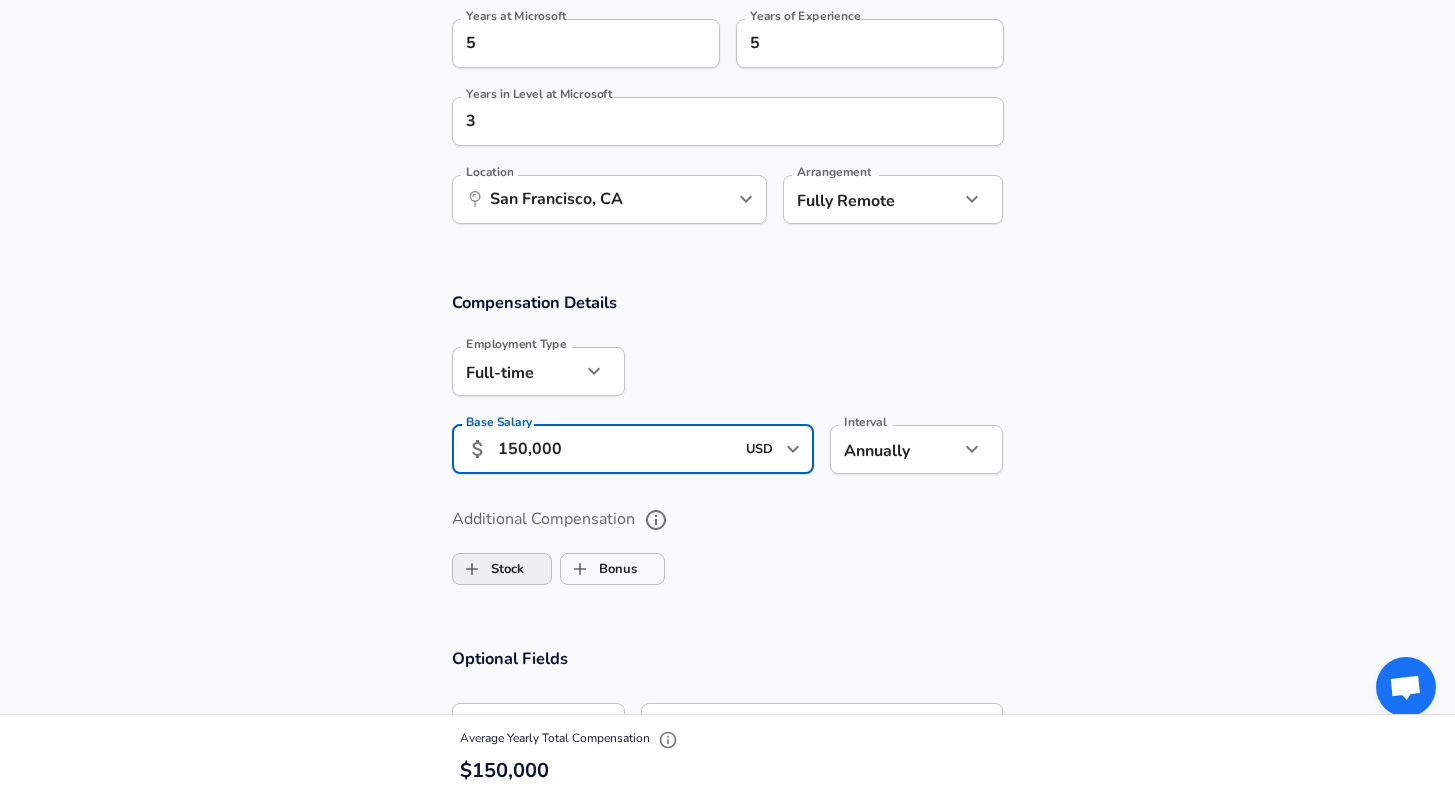 type on "150,000" 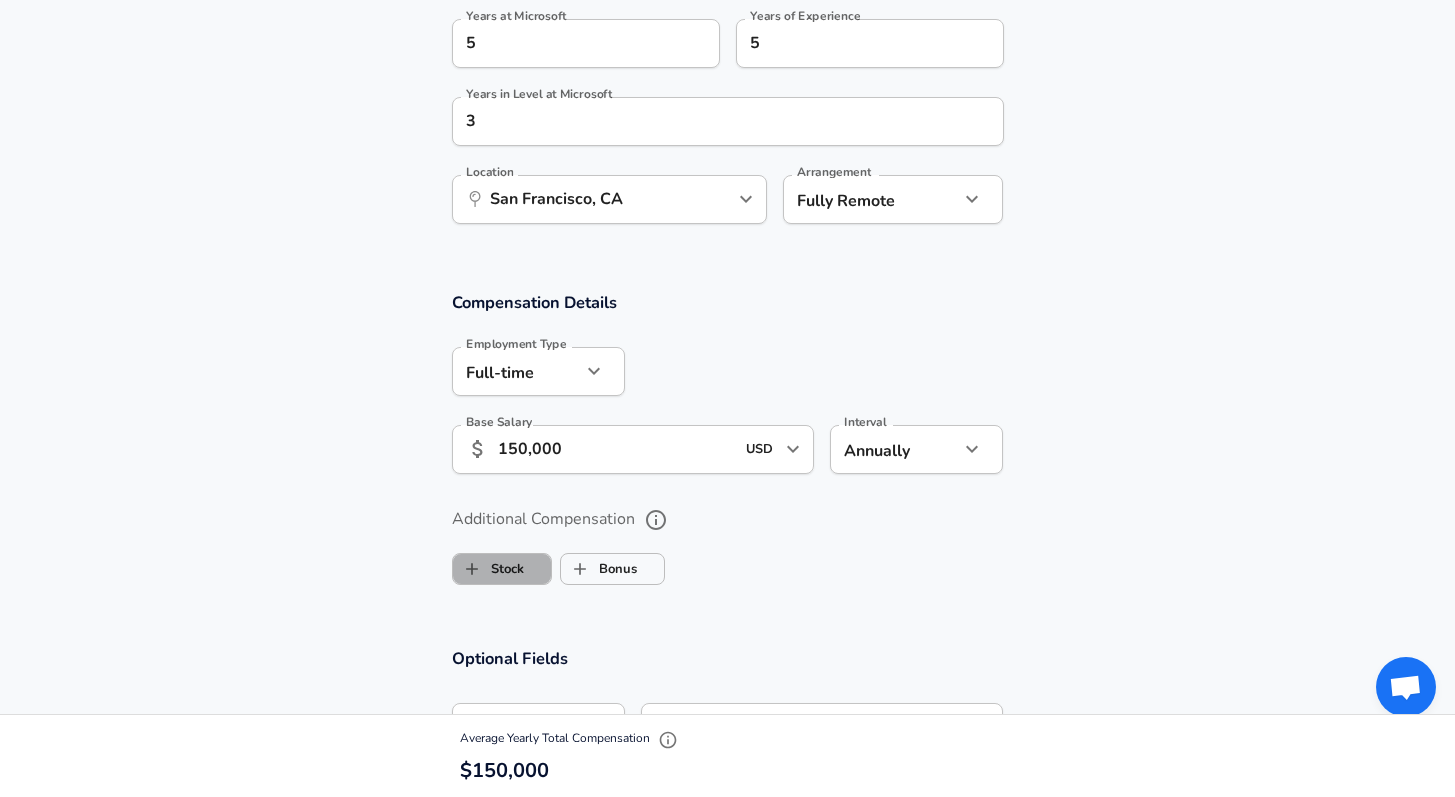 click on "Stock" at bounding box center [488, 569] 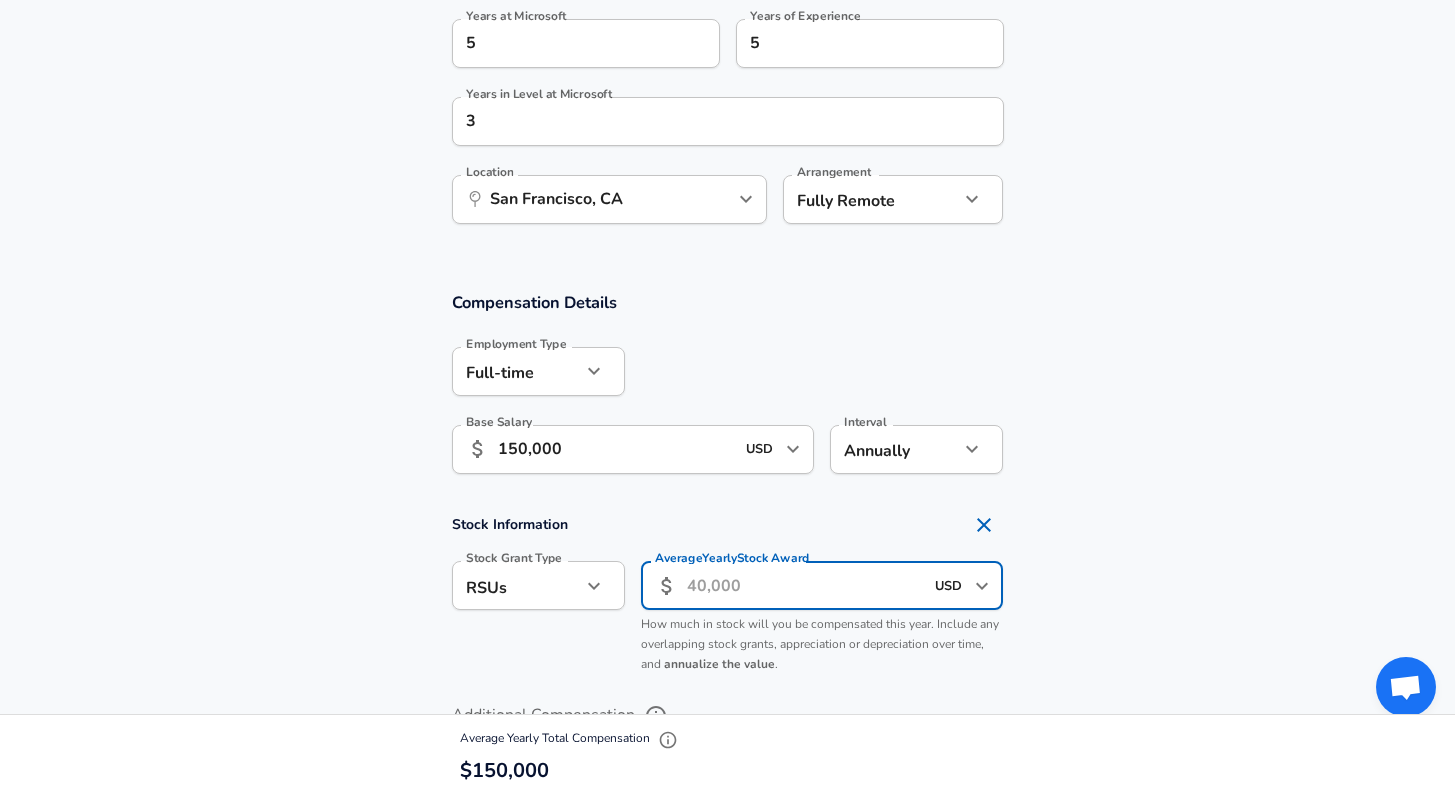 click on "Average  Yearly  Stock Award" at bounding box center [805, 585] 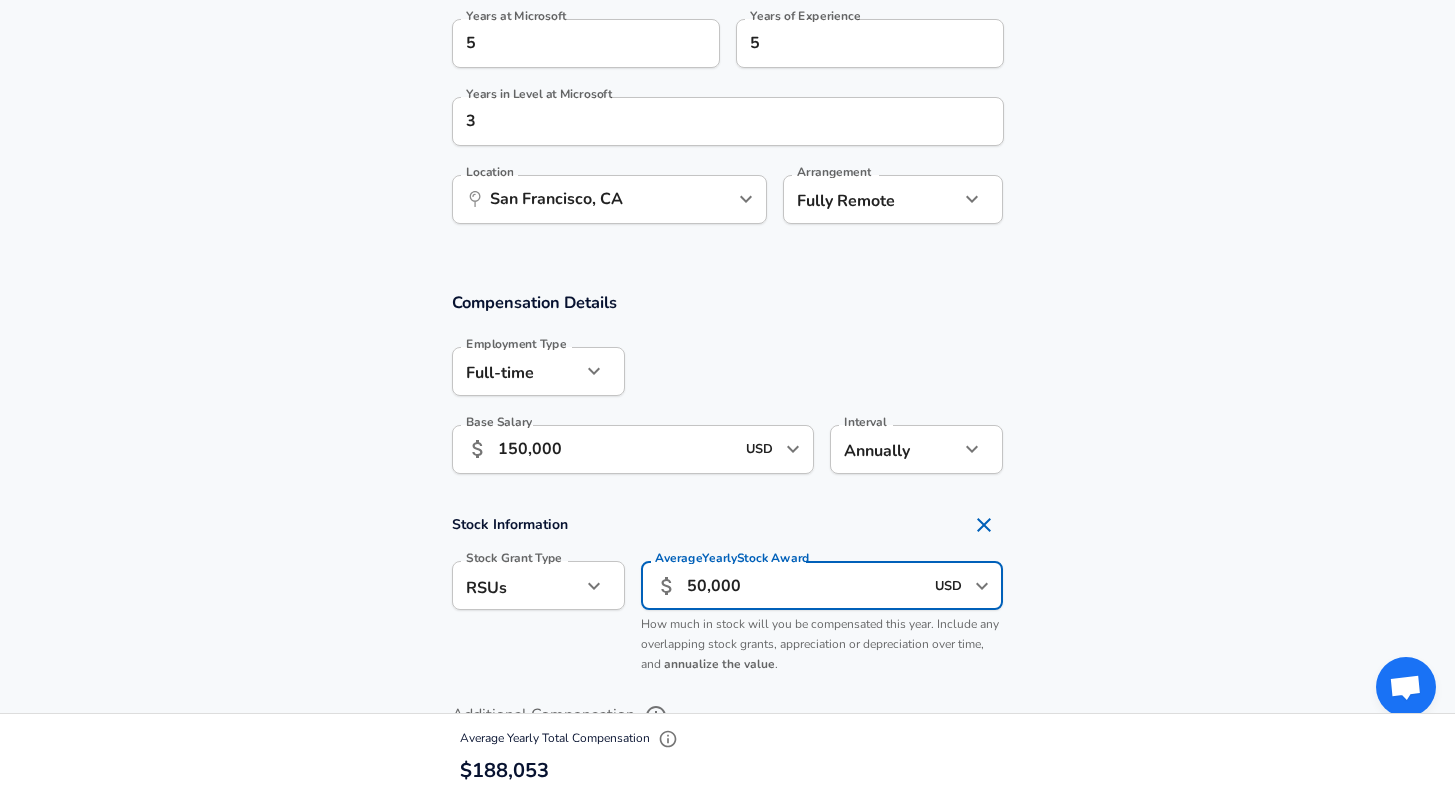 type on "50,000" 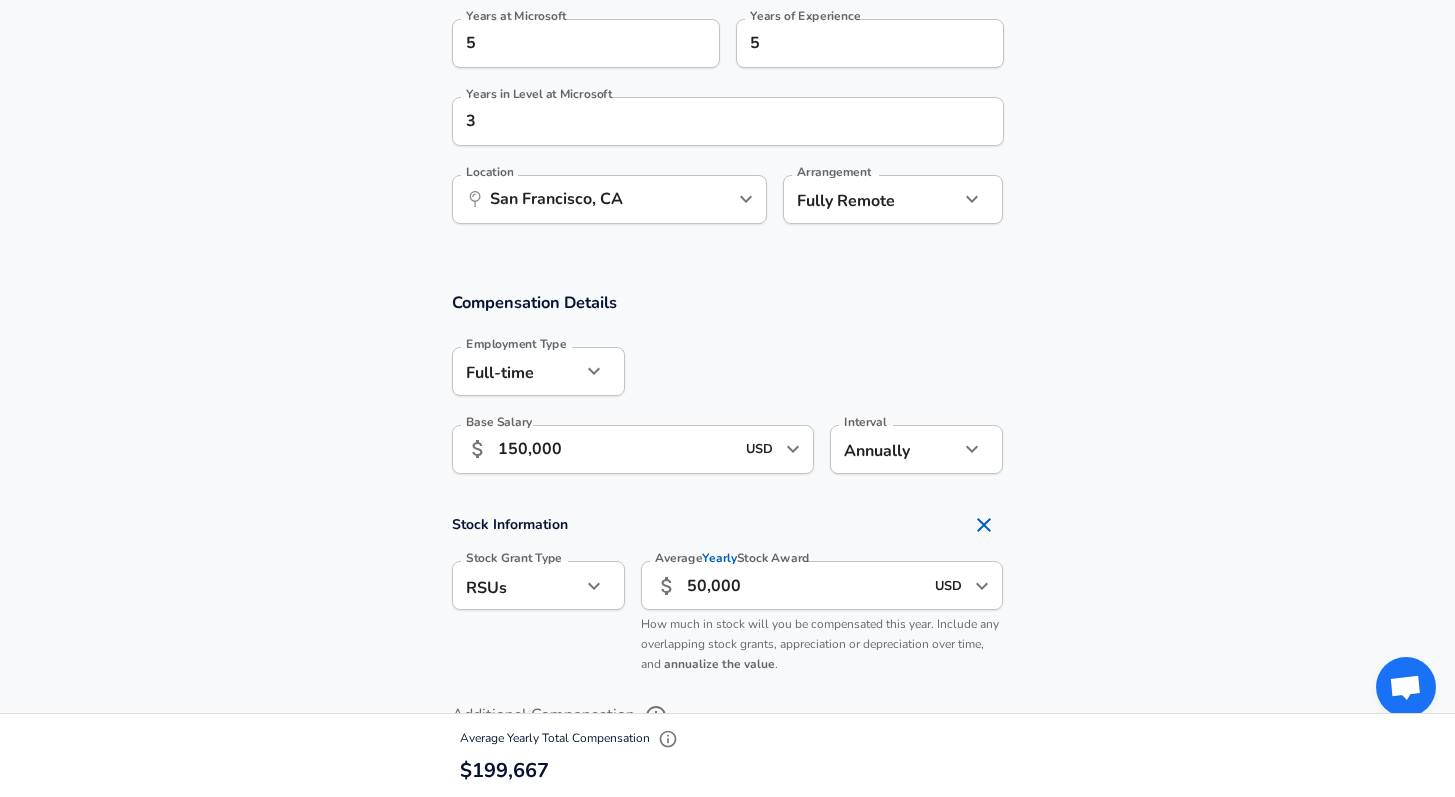 click on "Interval Annually yearly Interval" at bounding box center [908, 448] 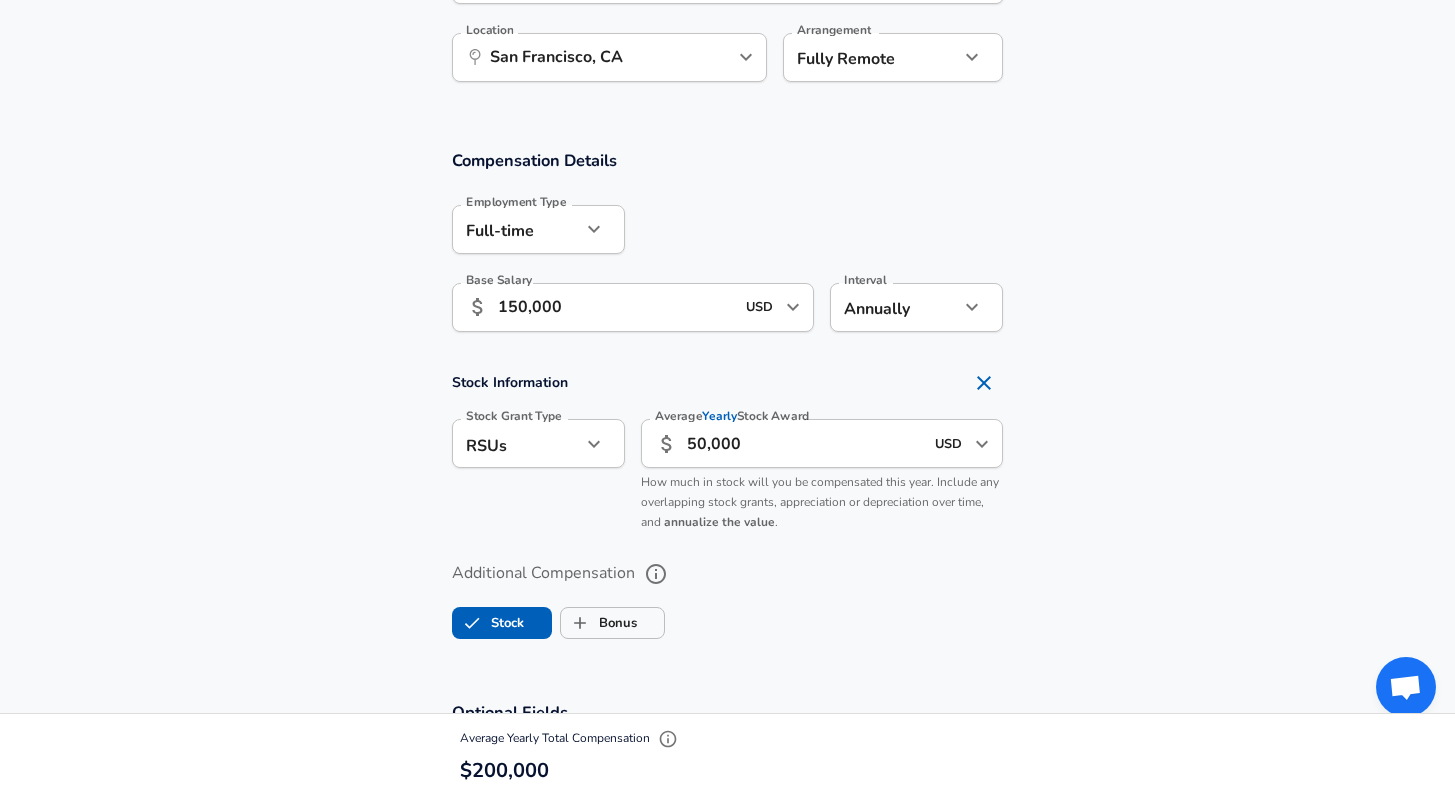 scroll, scrollTop: 1149, scrollLeft: 0, axis: vertical 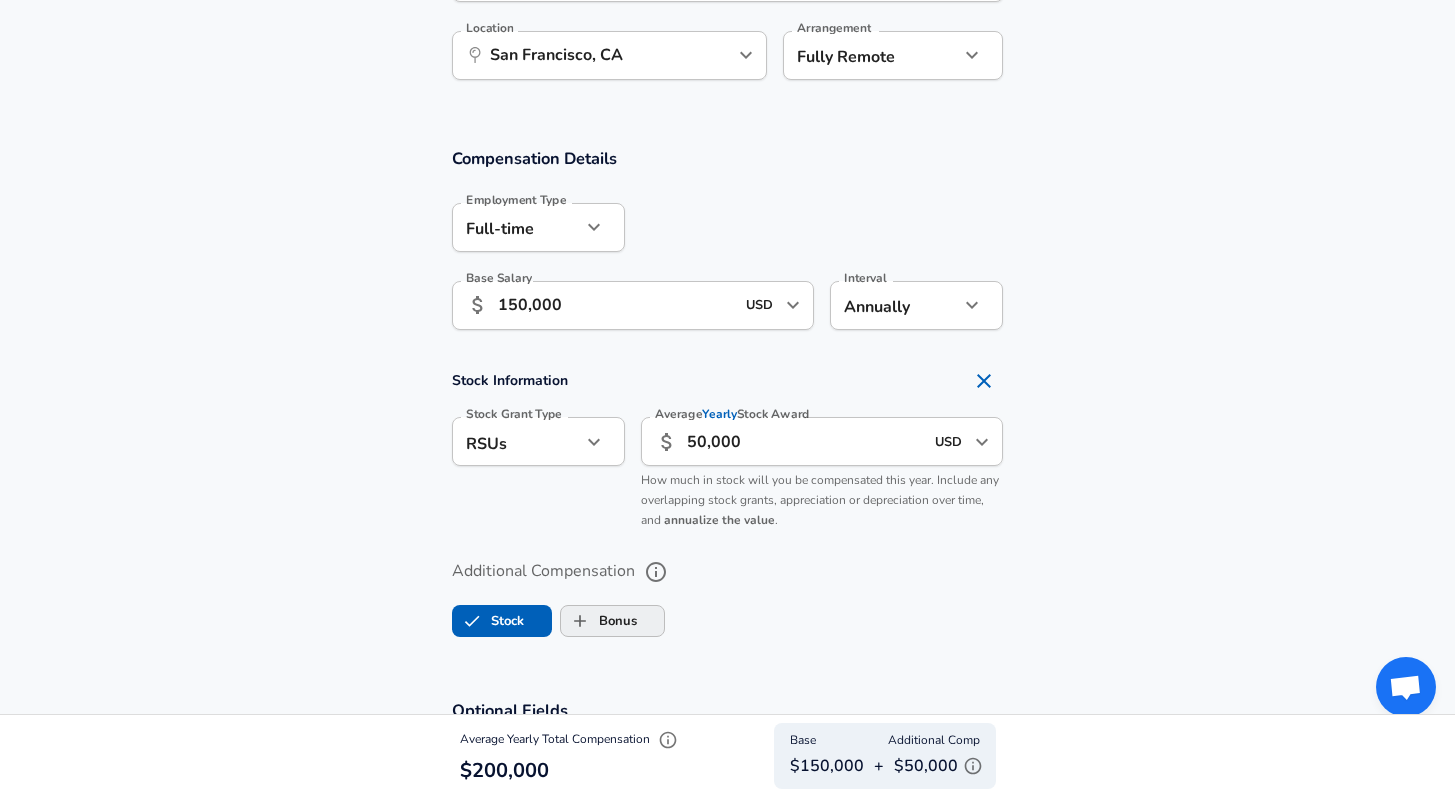 click on "Bonus" at bounding box center [599, 621] 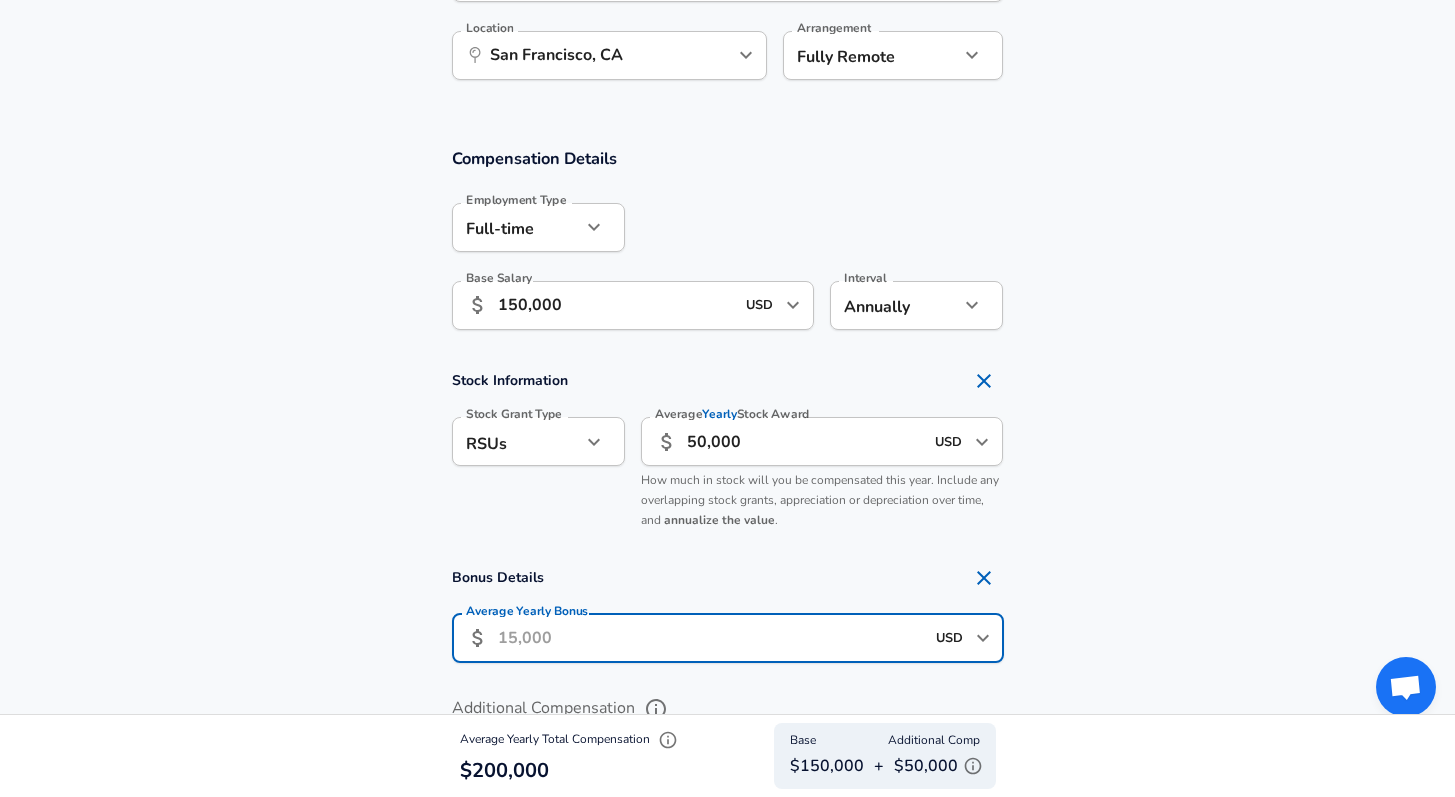click on "Average Yearly Bonus" at bounding box center (711, 638) 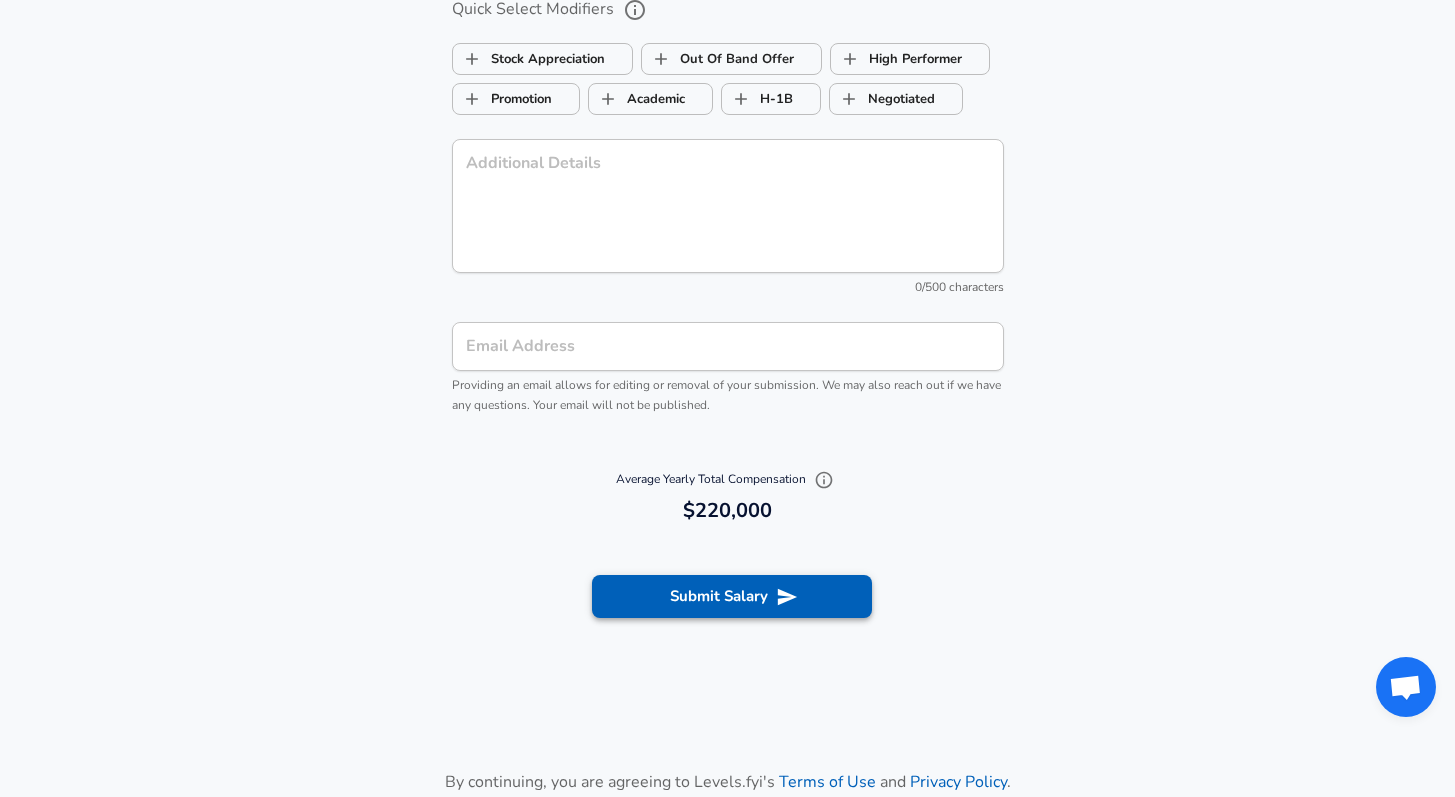 type on "20,000" 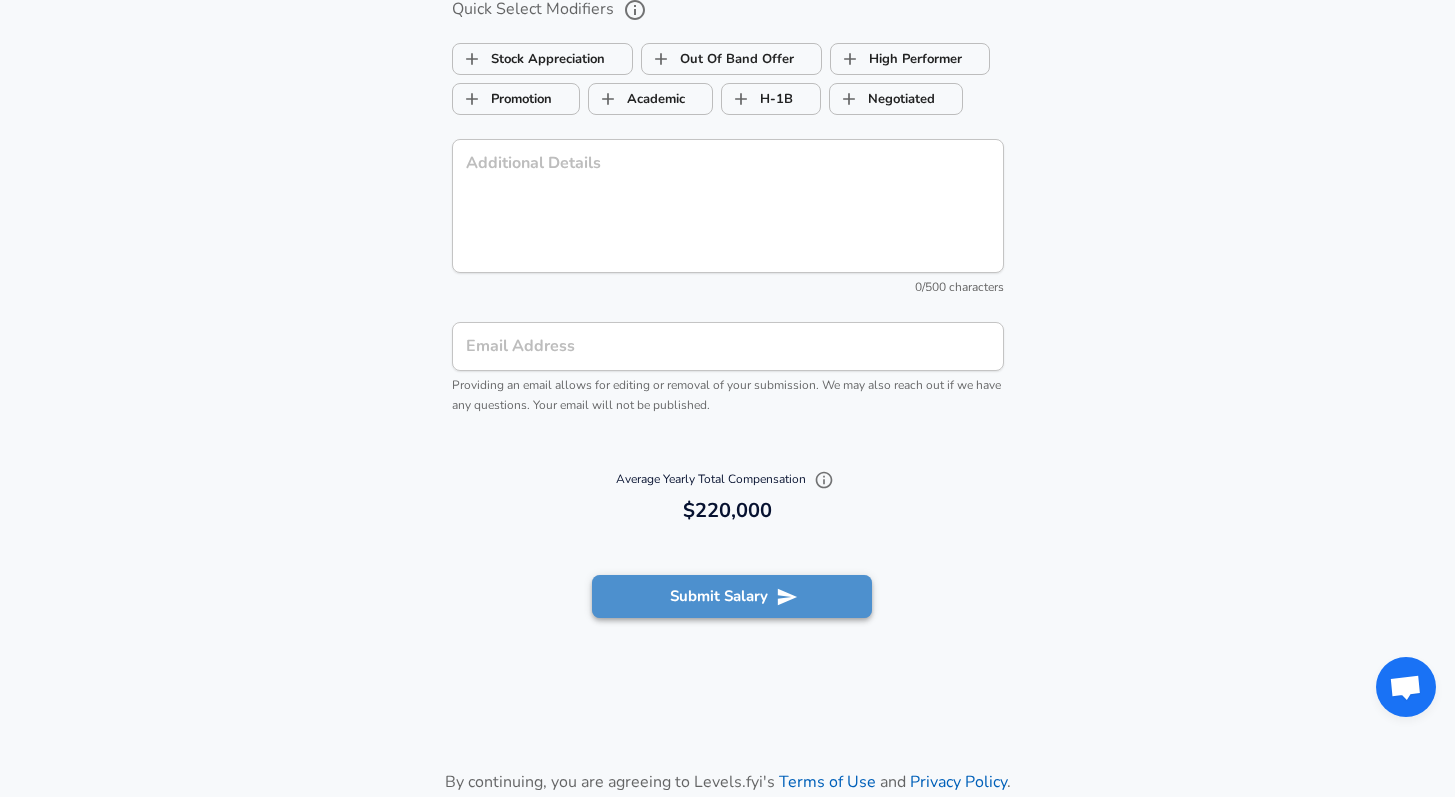 click on "Submit Salary" at bounding box center [732, 596] 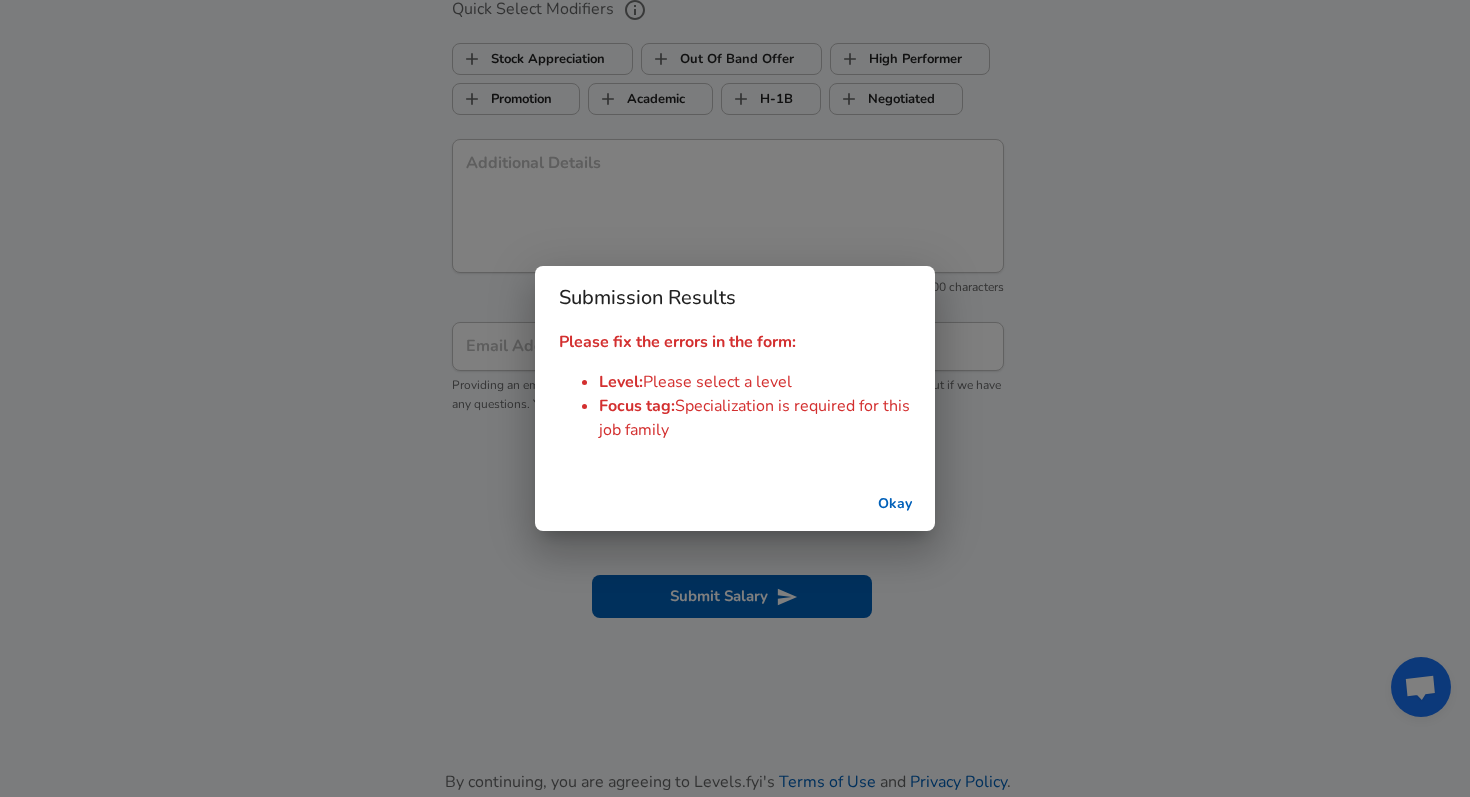 click on "Please fix the errors in the form: Level :  Please select a level Focus  tag :  Specialization is required for this job family" at bounding box center (735, 404) 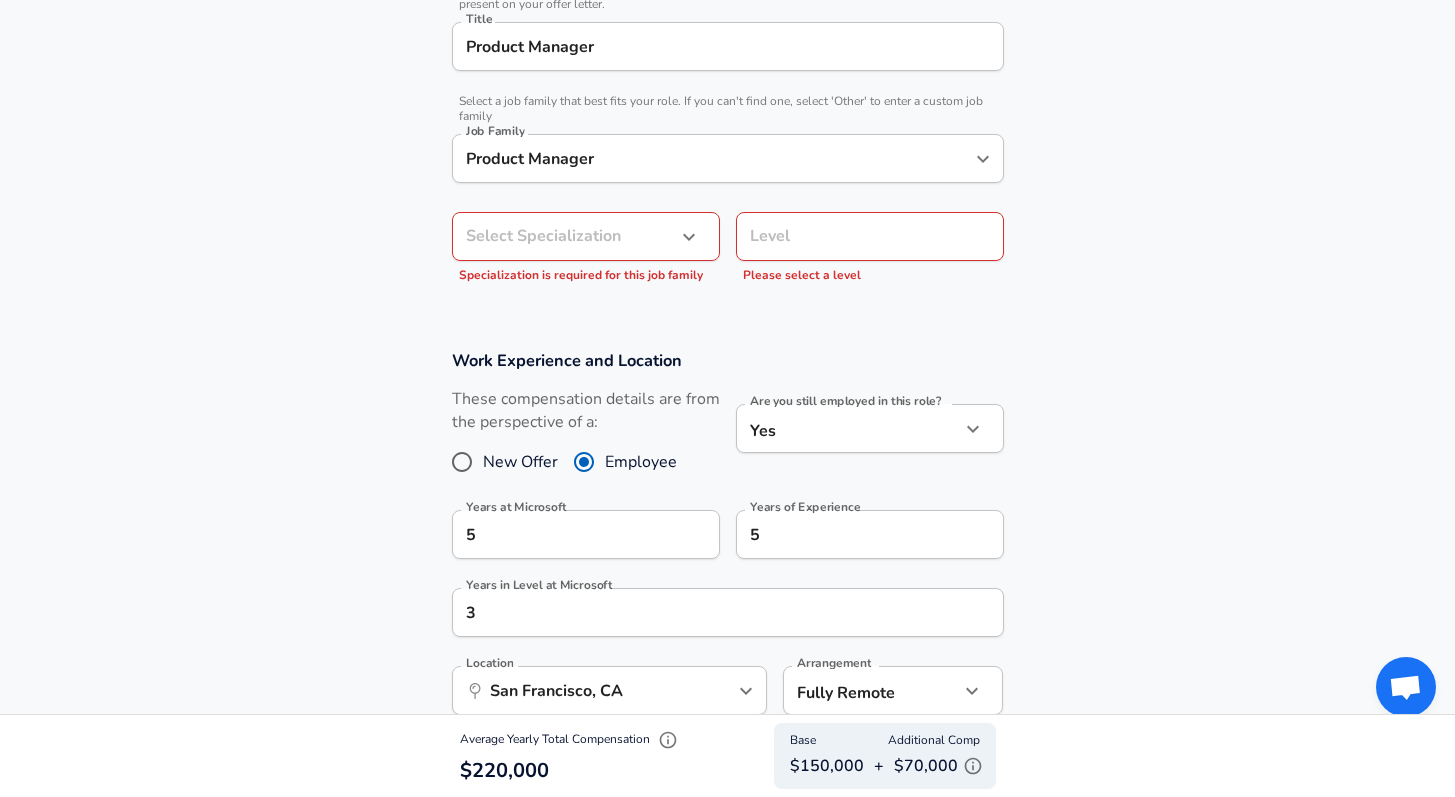 click on "Level" at bounding box center (870, 236) 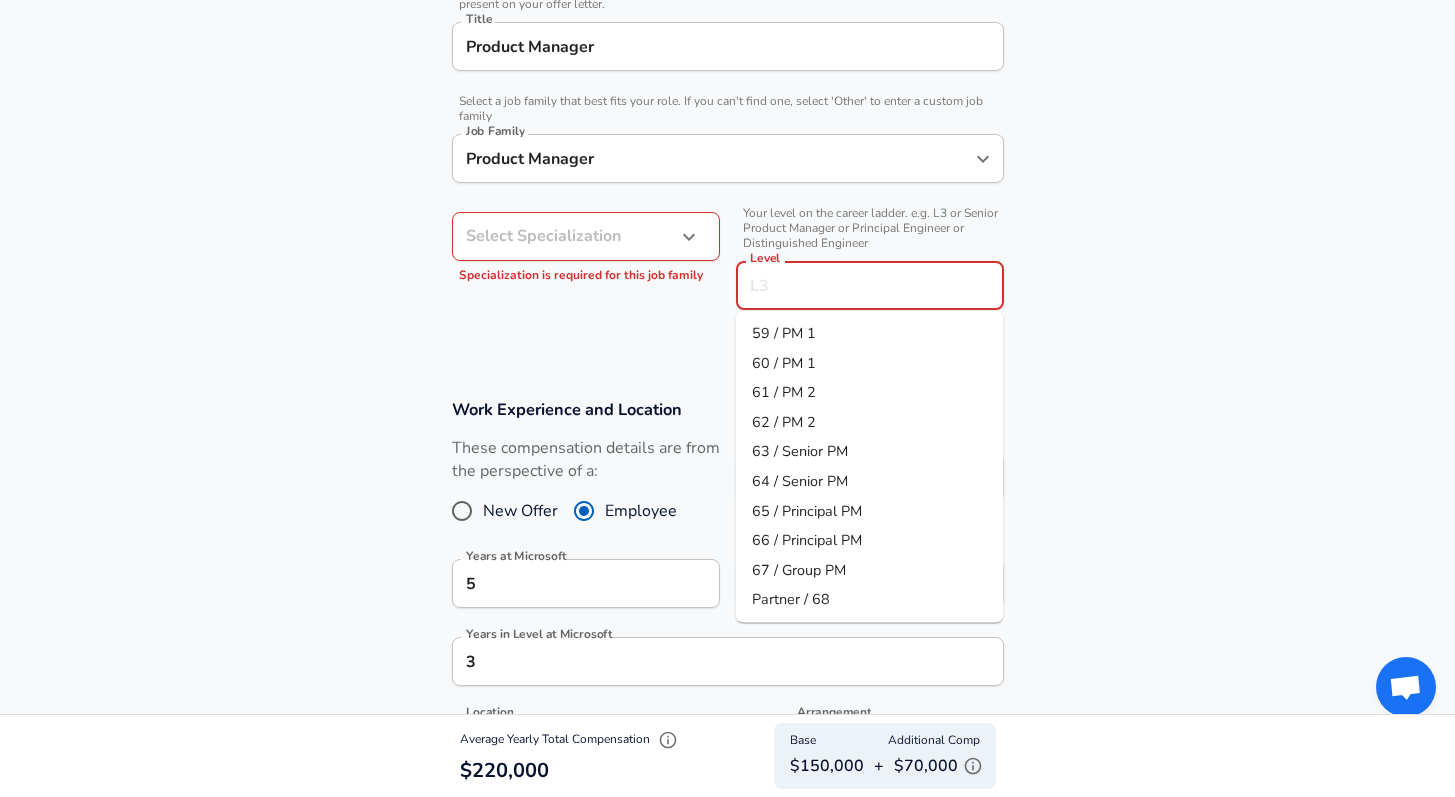 scroll, scrollTop: 573, scrollLeft: 0, axis: vertical 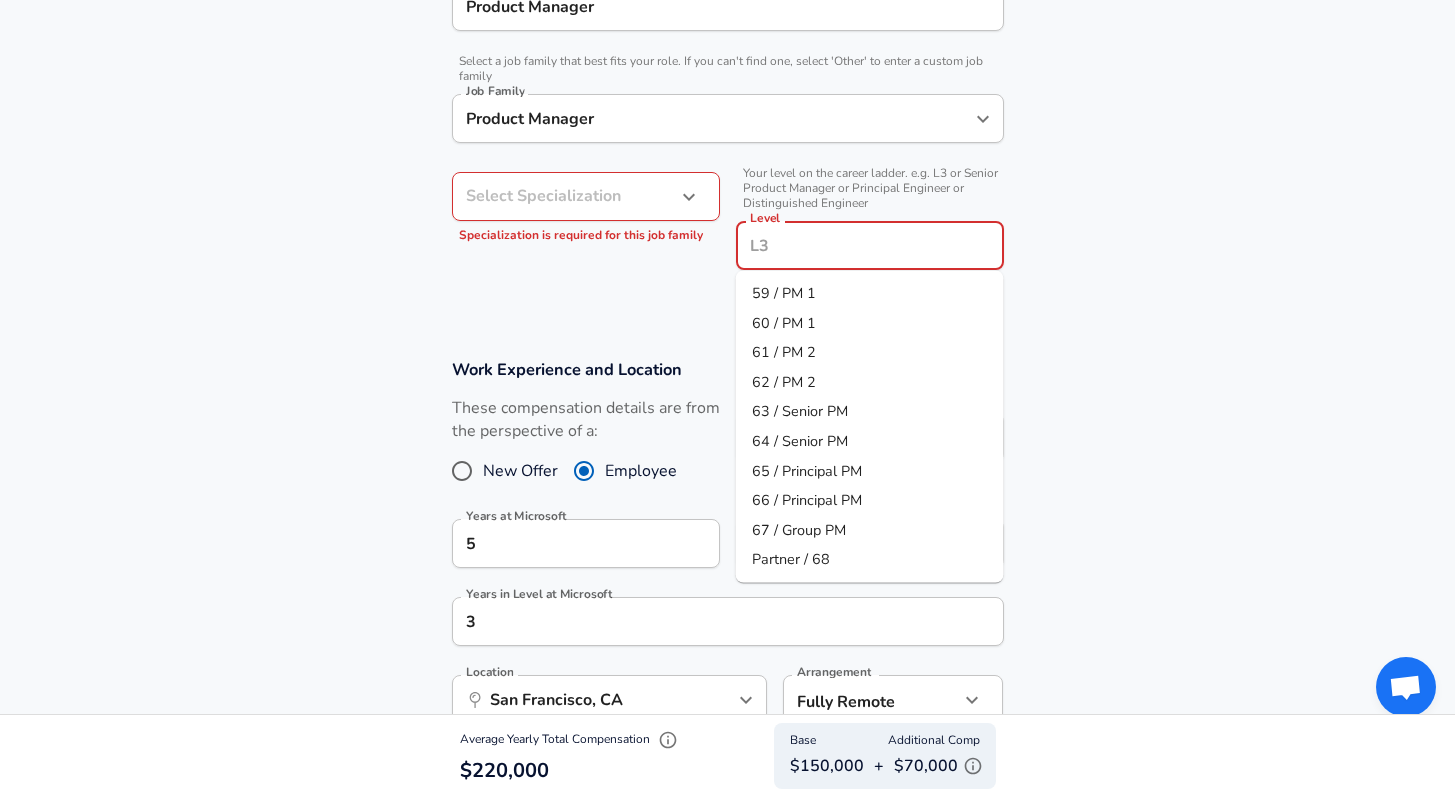 click on "61 / PM 2" at bounding box center (784, 352) 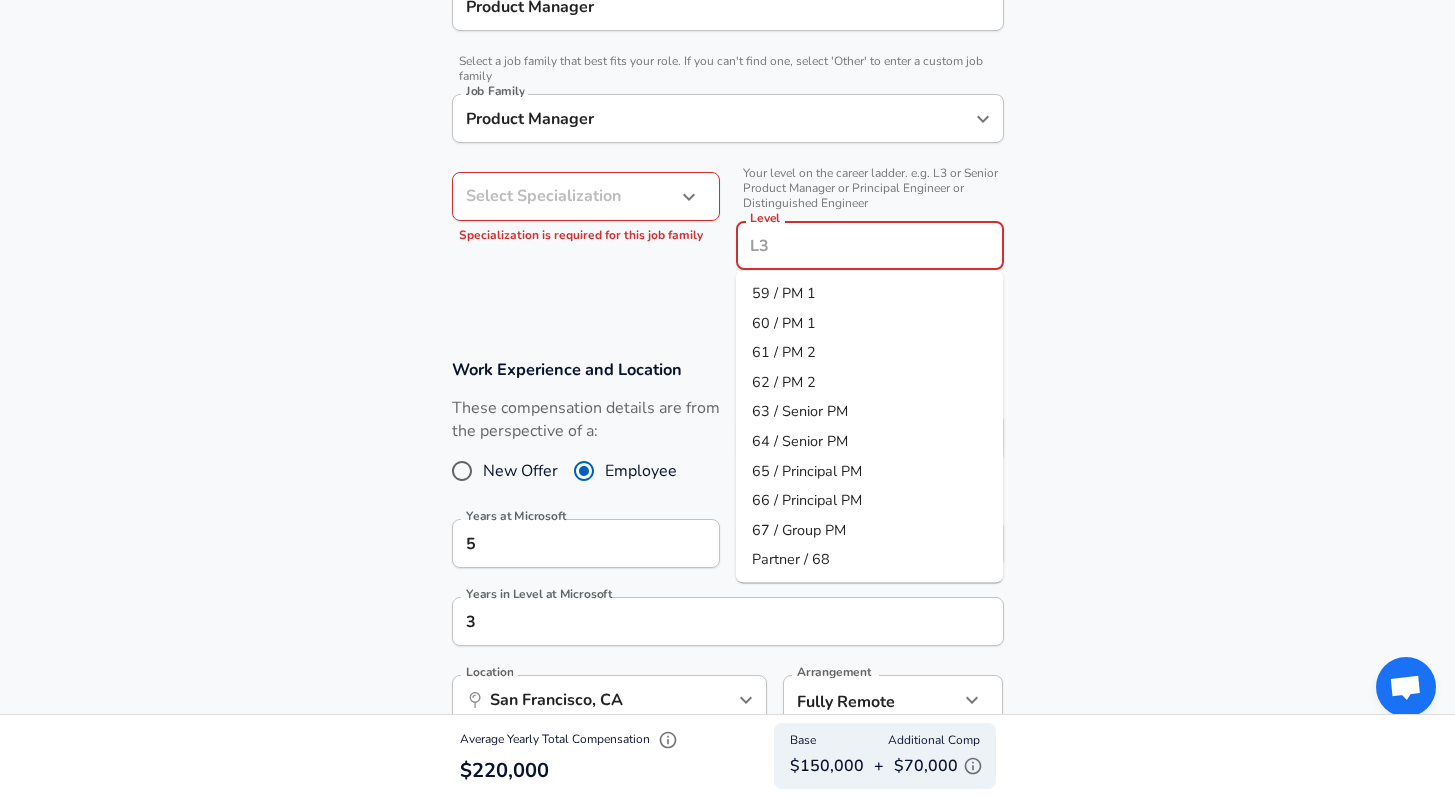 type on "61 / PM 2" 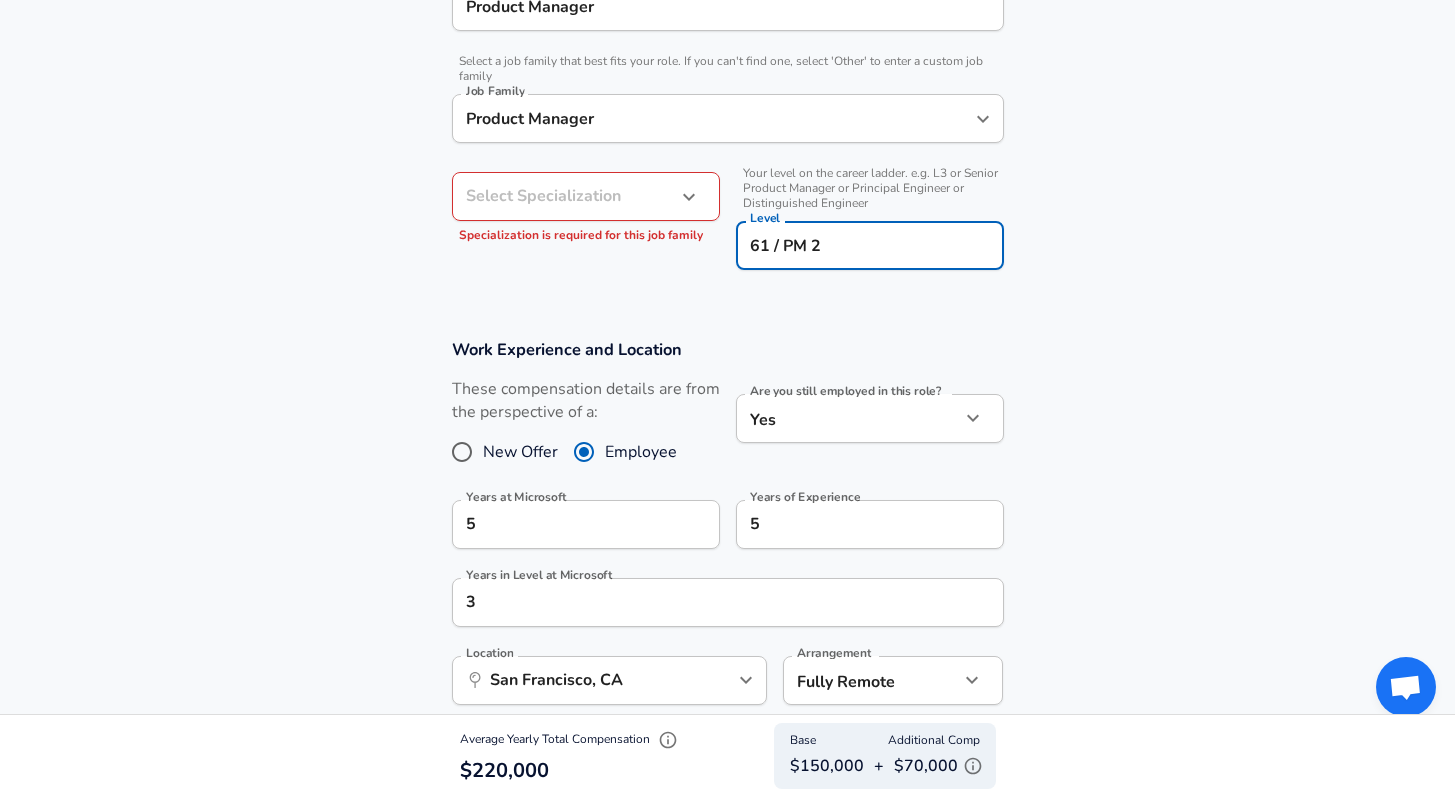 click on "Restart Add Your Salary Upload your offer letter   to verify your submission Enhance Privacy and Anonymity No Automatically hides specific fields until there are enough submissions to safely display the full details.   More Details Based on your submission and the data points that we have already collected, we will automatically hide and anonymize specific fields if there aren't enough data points to remain sufficiently anonymous. Company & Title Information   Enter the company you received your offer from Company Microsoft Company   Select the title that closest resembles your official title. This should be similar to the title that was present on your offer letter. Title Product Manager Title   Select a job family that best fits your role. If you can't find one, select 'Other' to enter a custom job family Job Family Product Manager Job Family Select Specialization ​ Select Specialization Specialization is required for this job family   Level 61 / PM 2 Level Work Experience and Location New Offer Employee" at bounding box center [727, -175] 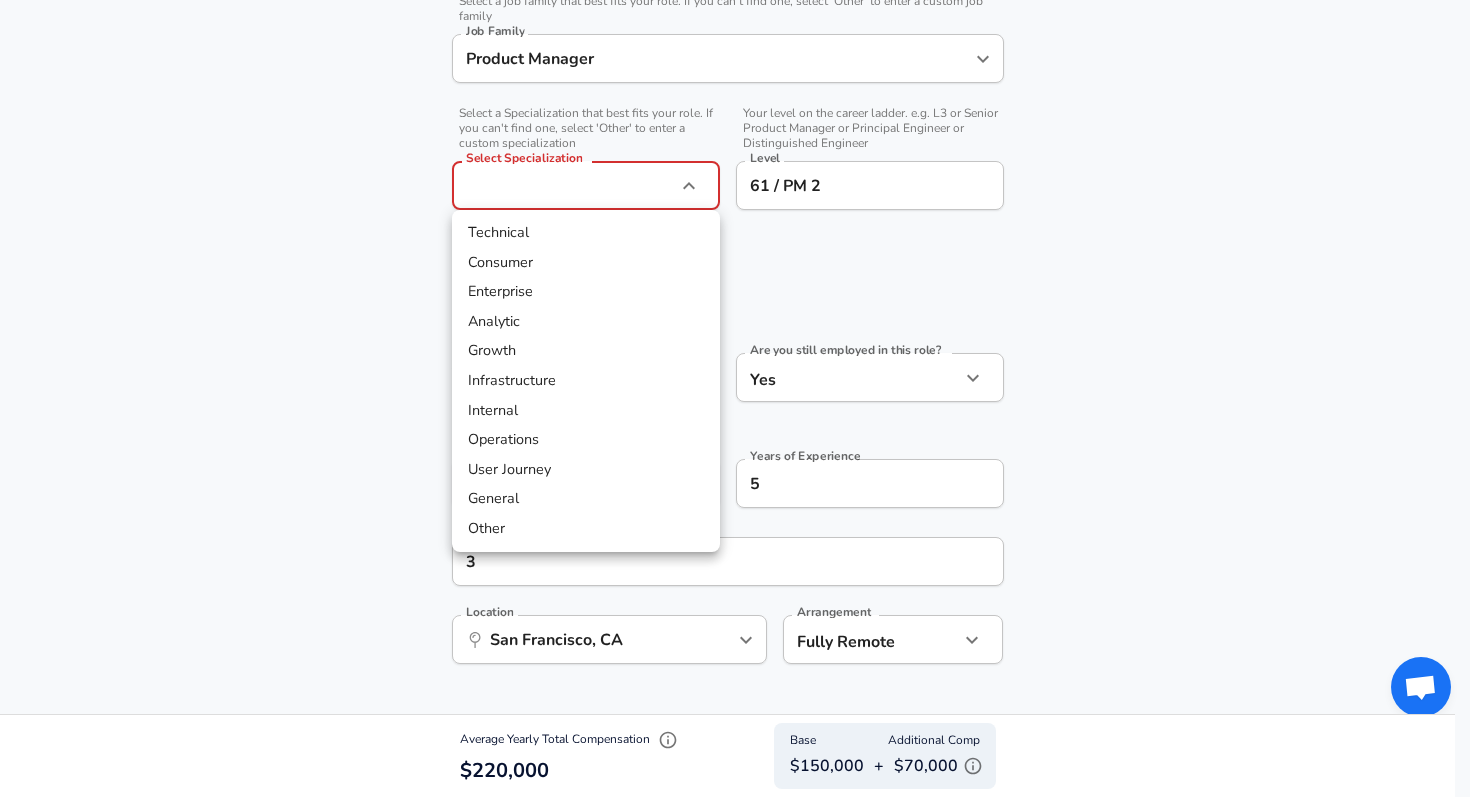 click on "Enterprise" at bounding box center (586, 292) 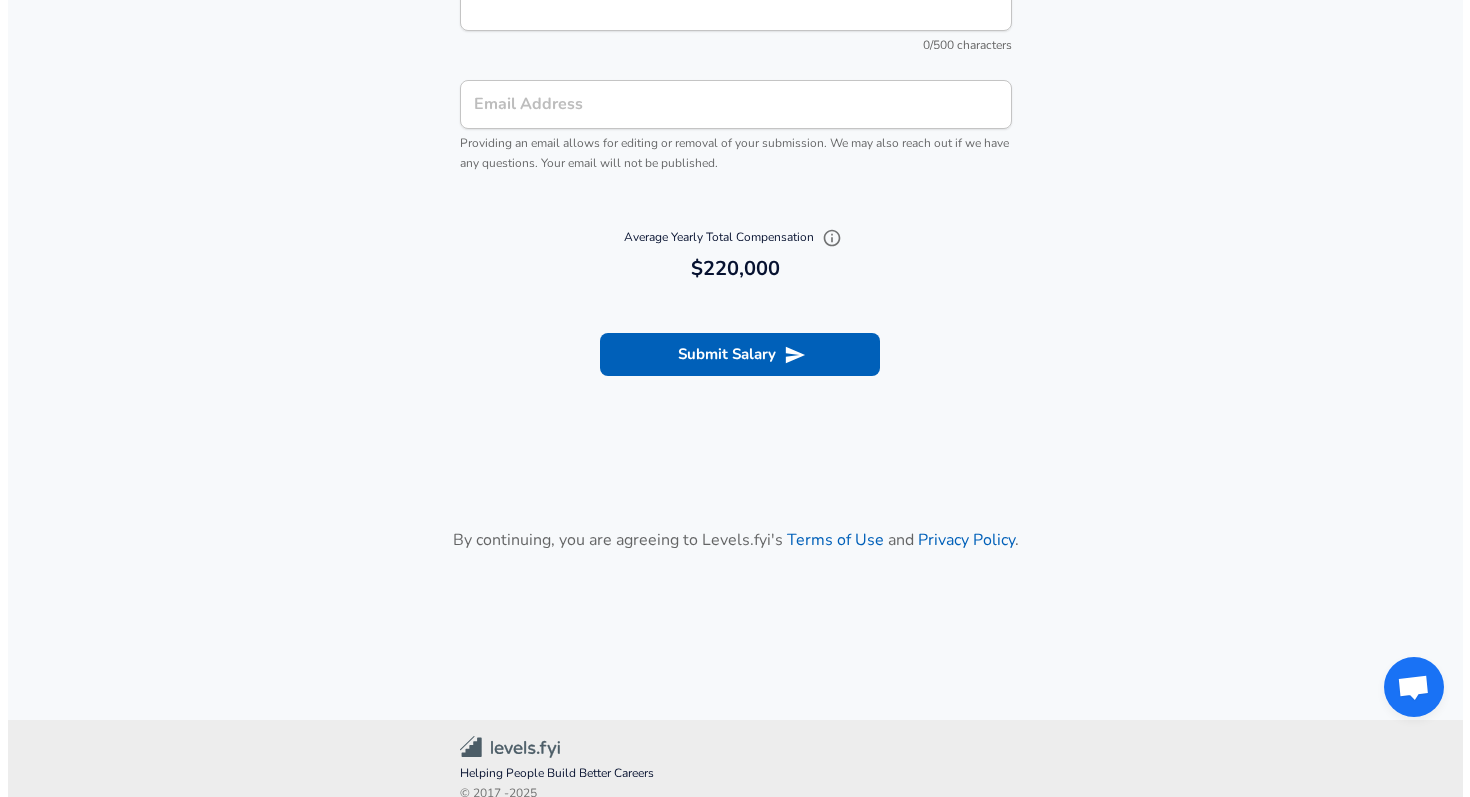 scroll, scrollTop: 2518, scrollLeft: 0, axis: vertical 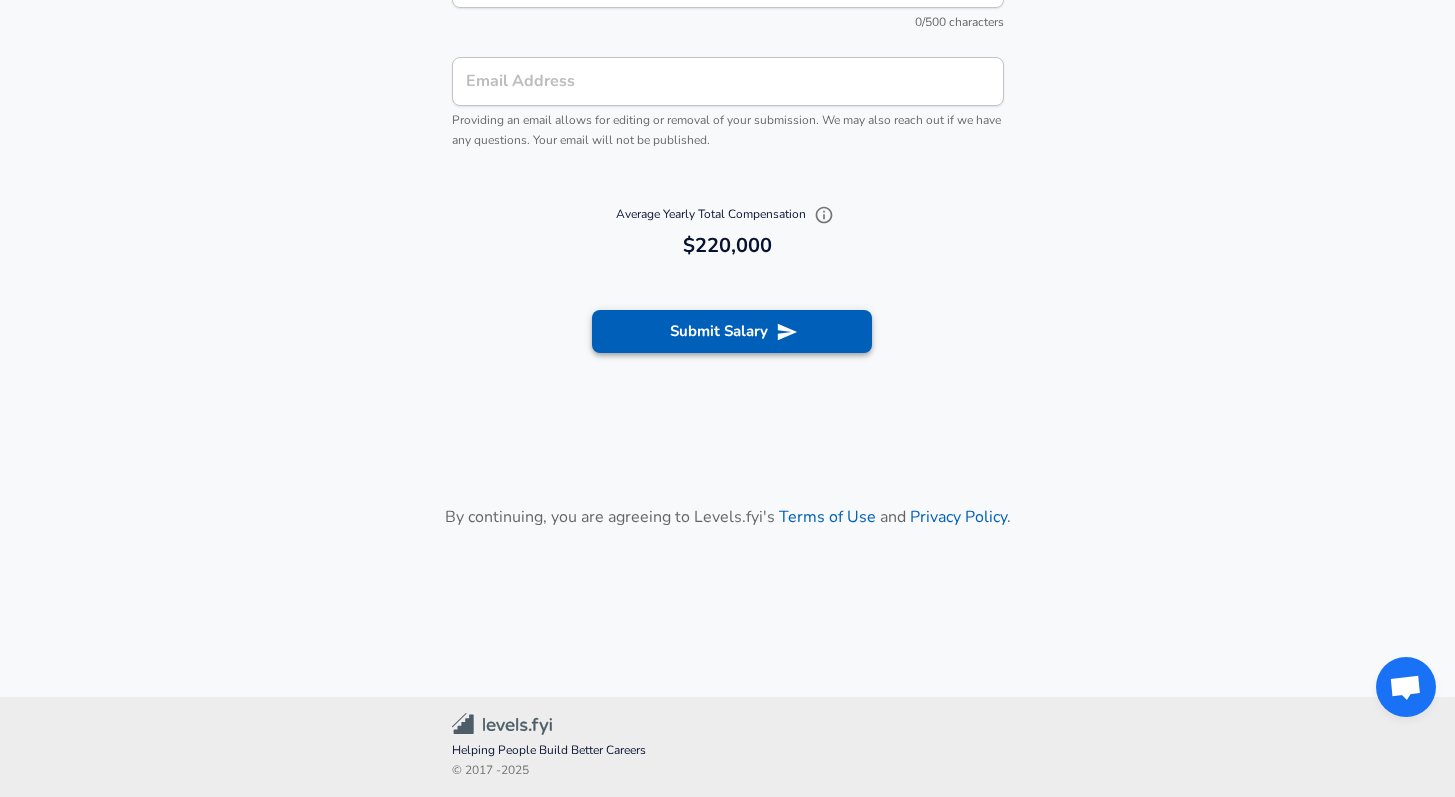 click on "Submit Salary" at bounding box center [732, 331] 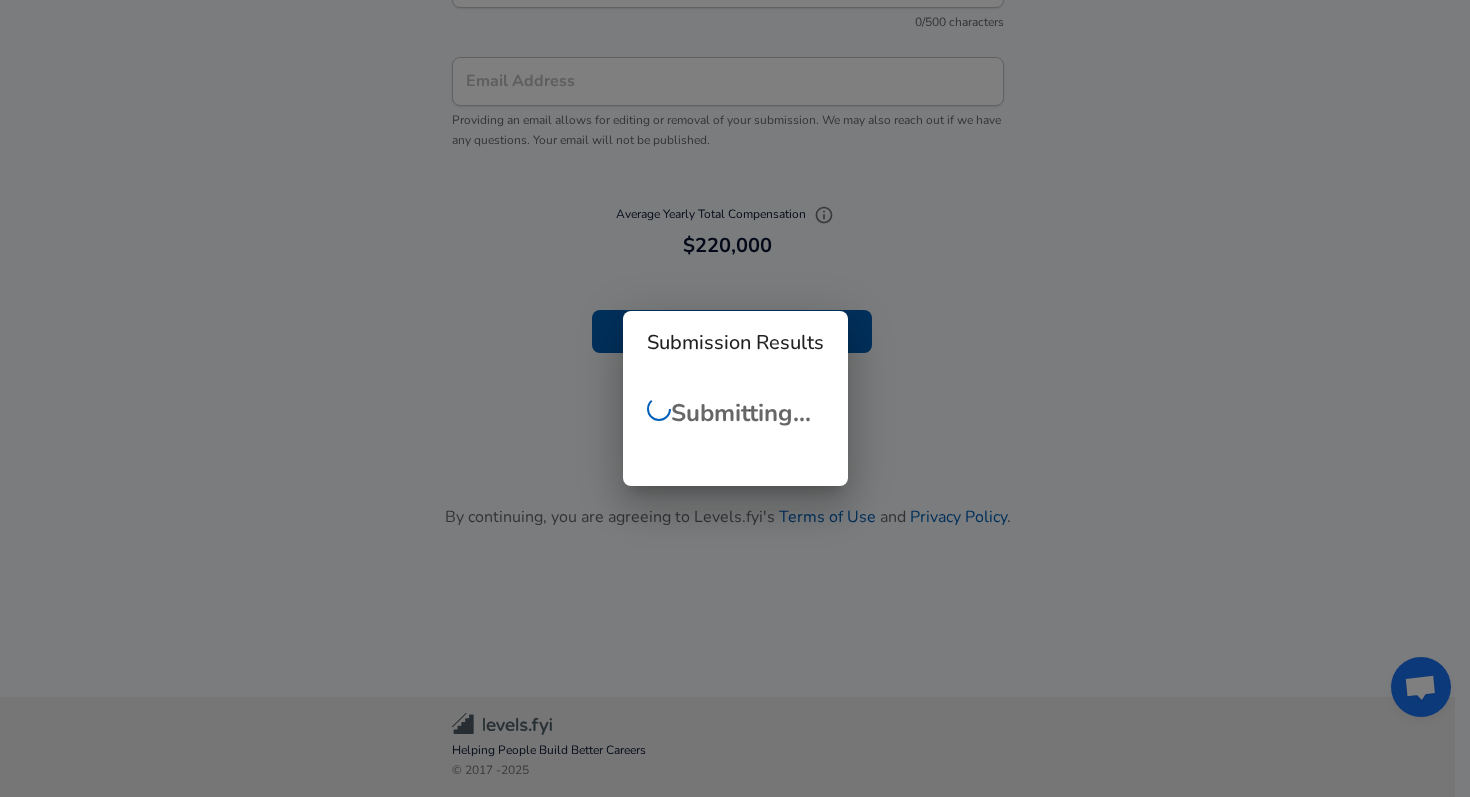 scroll, scrollTop: 728, scrollLeft: 0, axis: vertical 